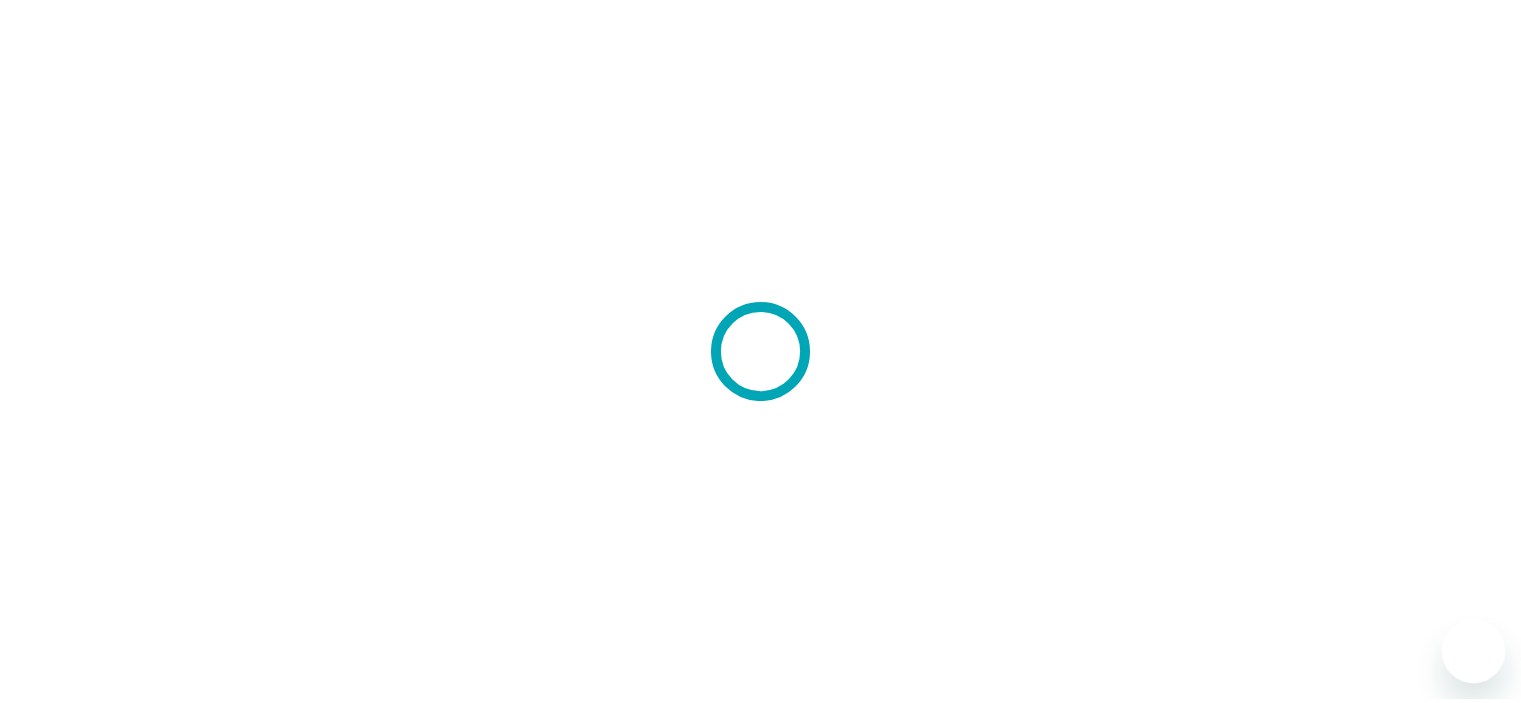 scroll, scrollTop: 0, scrollLeft: 0, axis: both 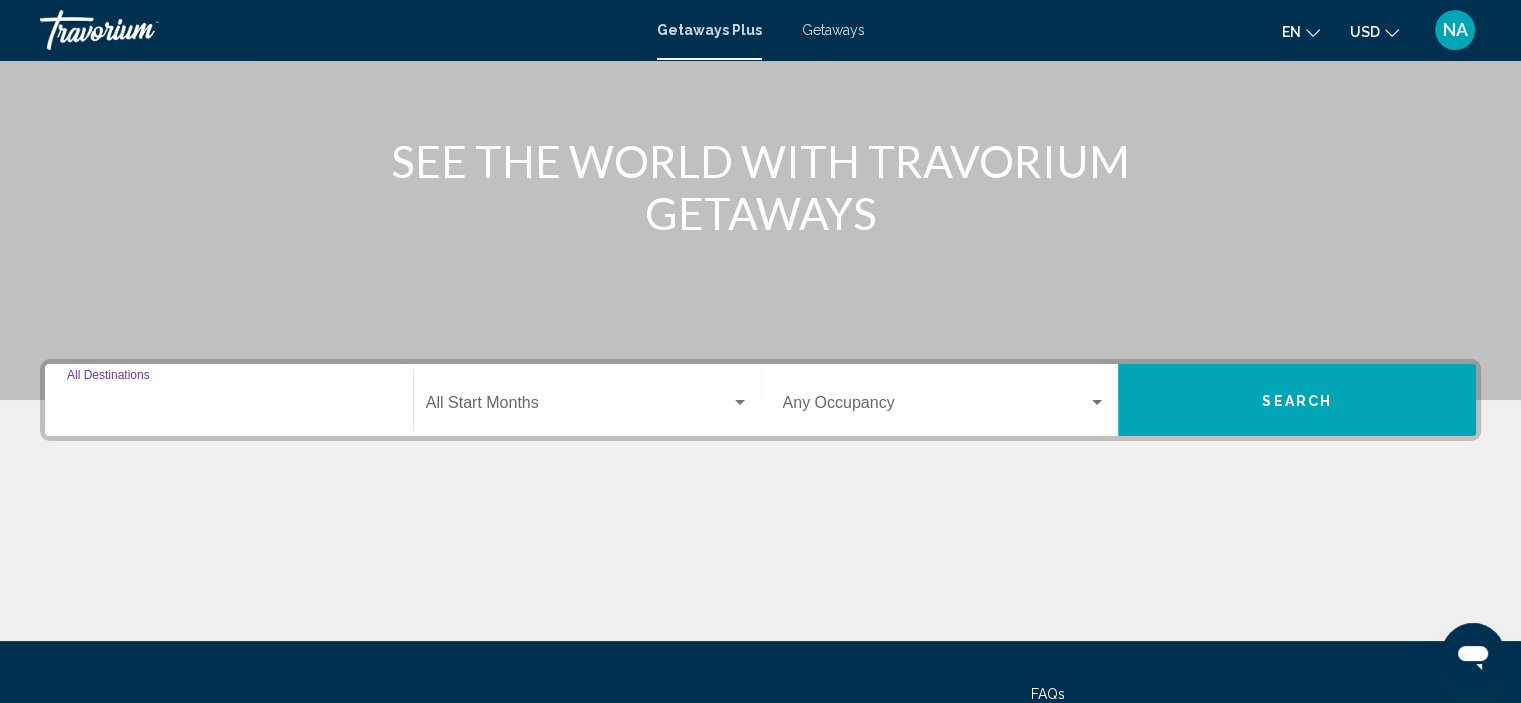 click on "Destination All Destinations" at bounding box center [229, 407] 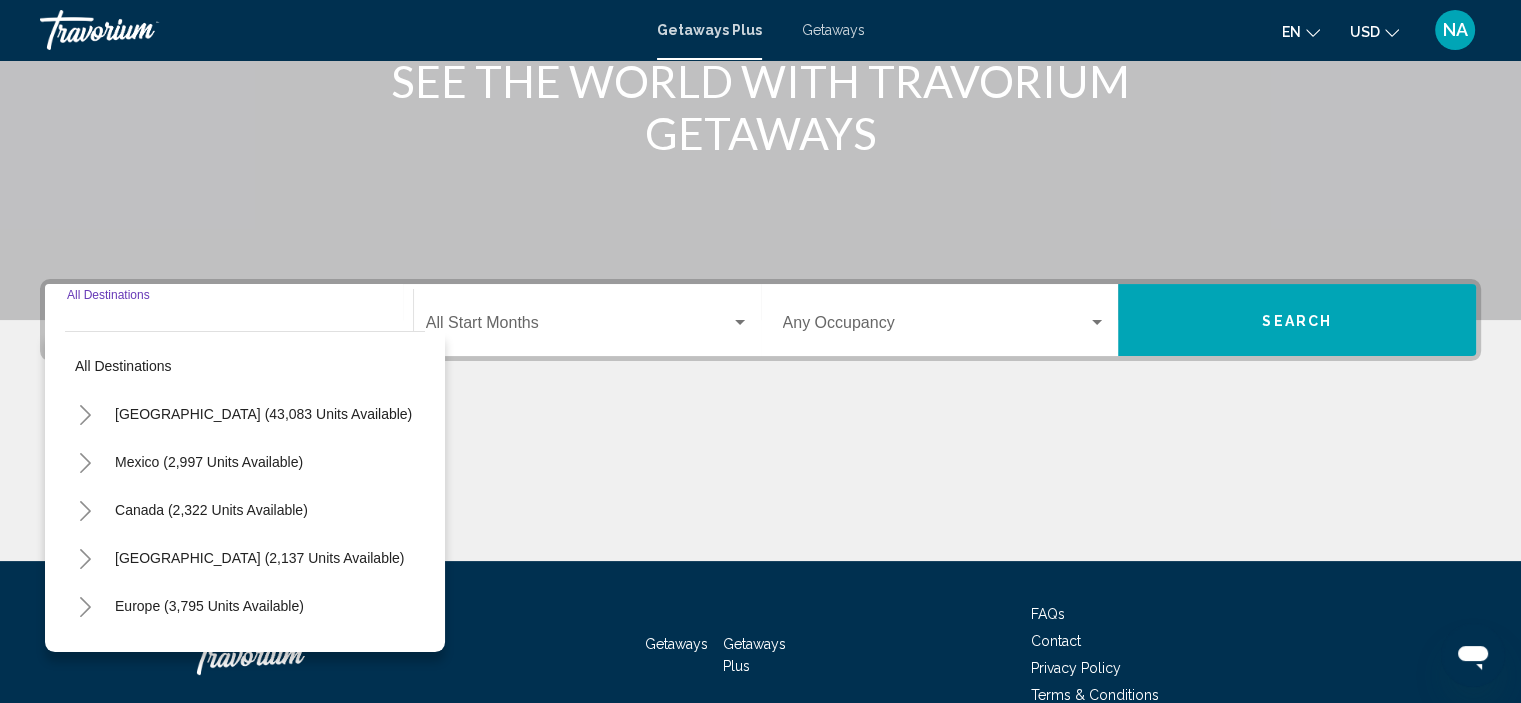 scroll, scrollTop: 382, scrollLeft: 0, axis: vertical 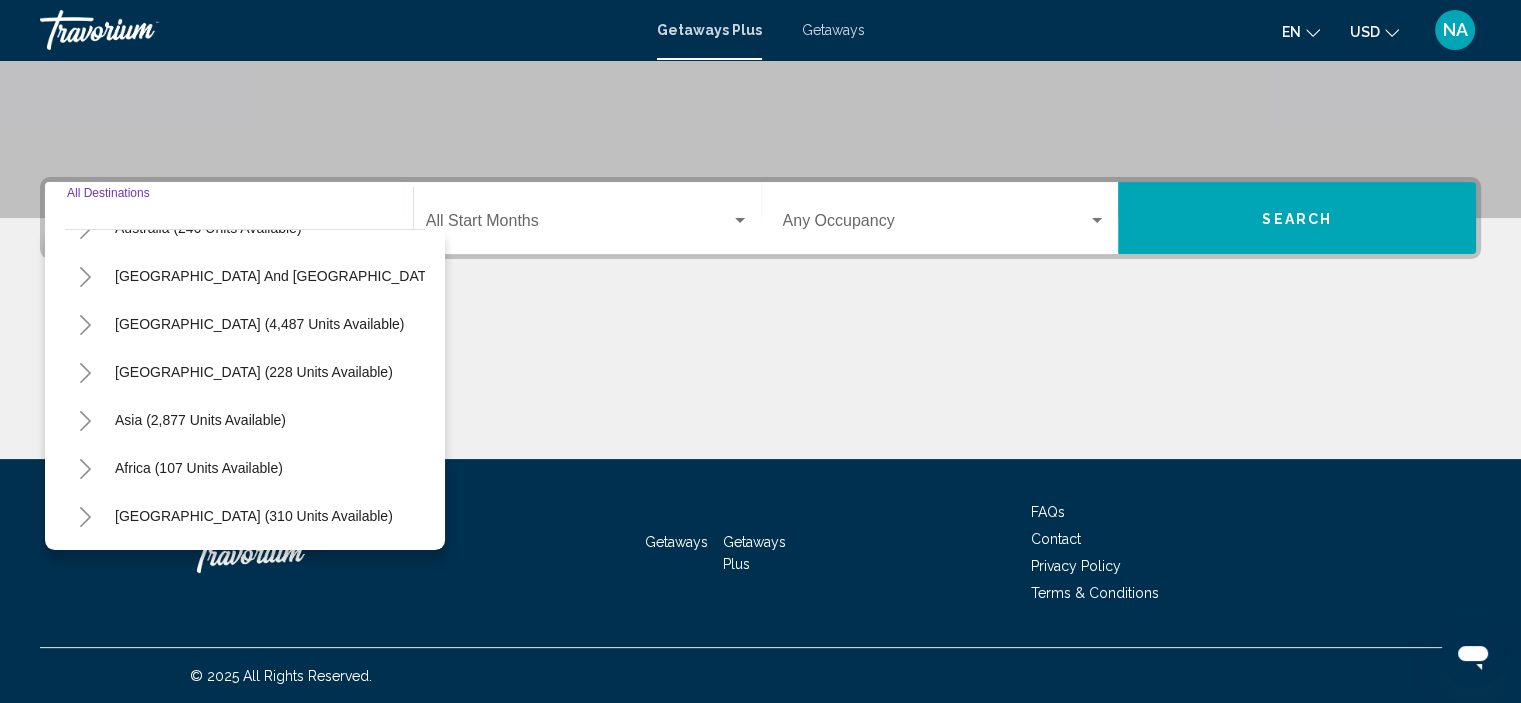 click 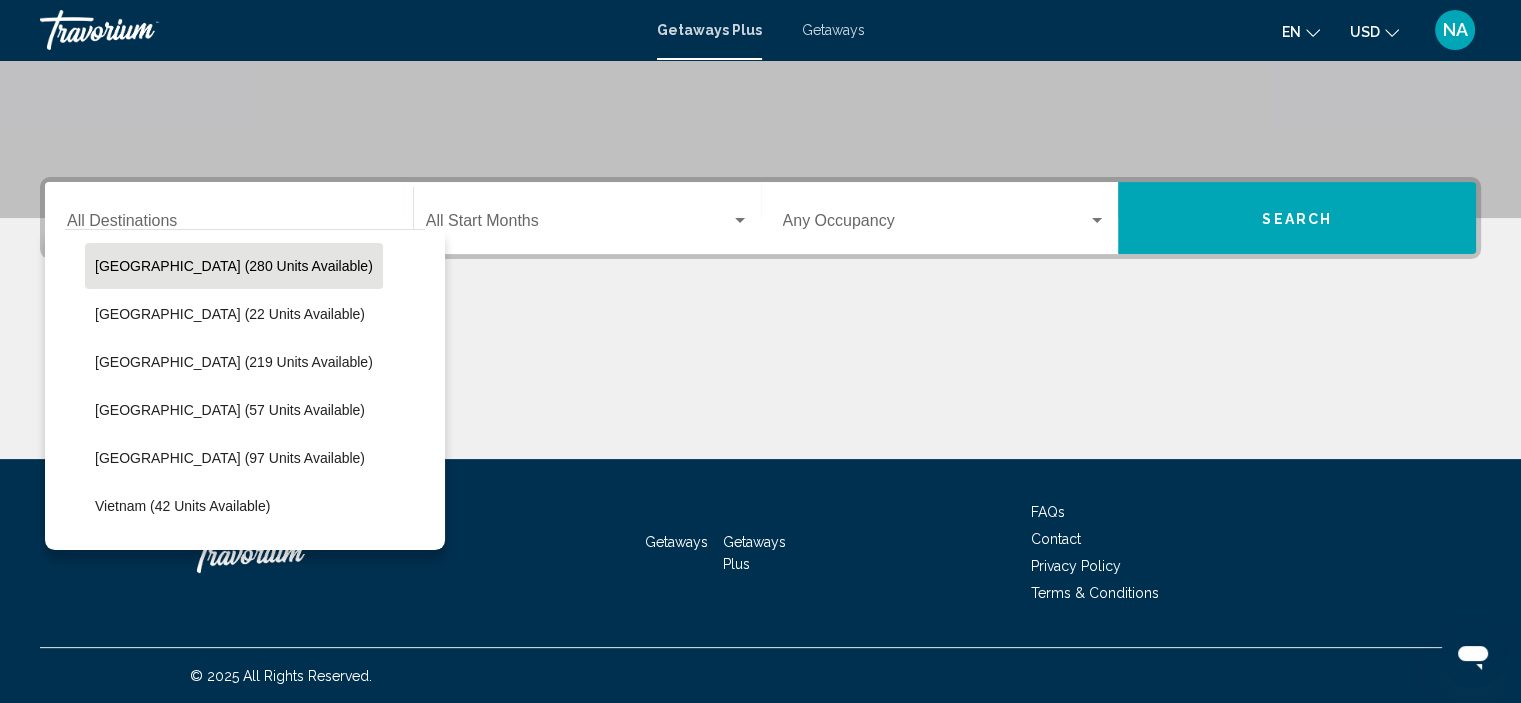scroll, scrollTop: 739, scrollLeft: 0, axis: vertical 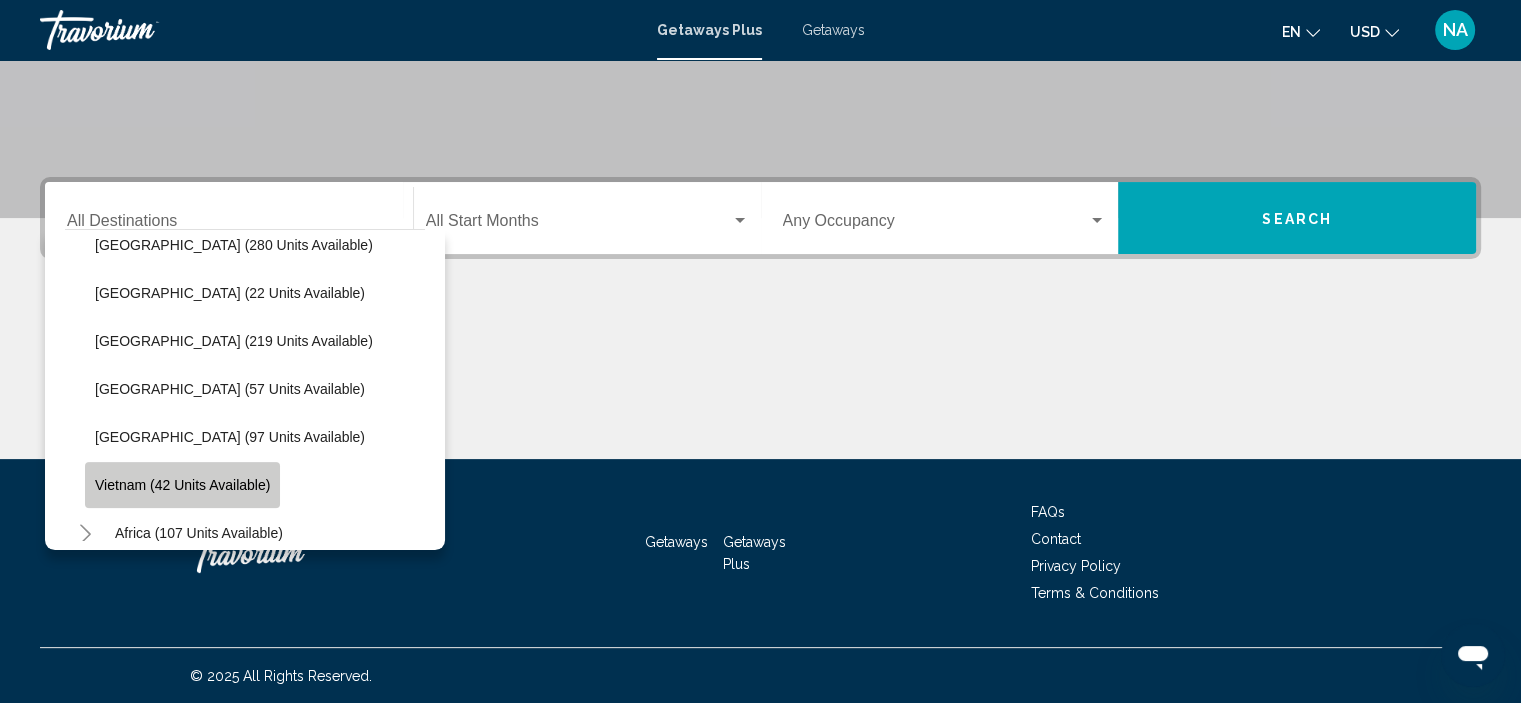 click on "Vietnam (42 units available)" 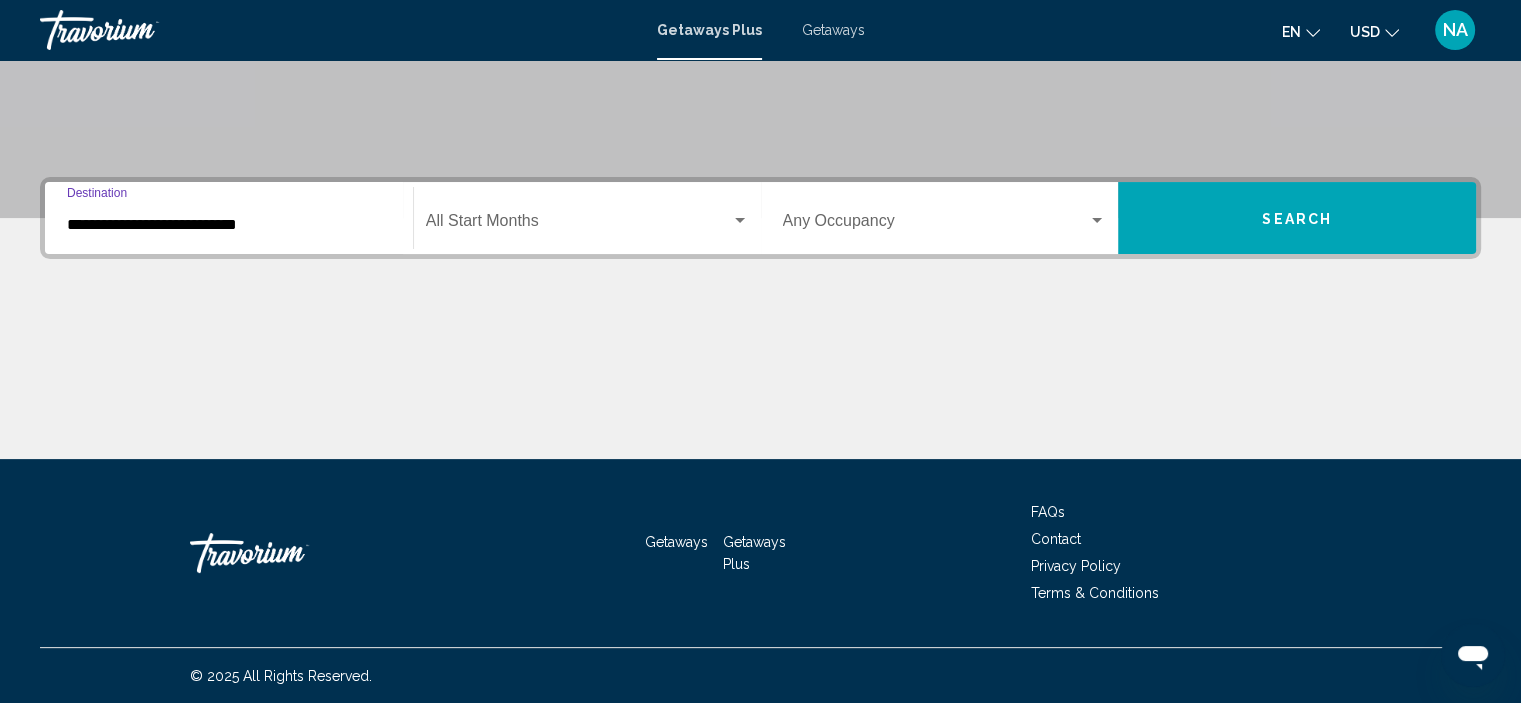 click on "Search" at bounding box center [1297, 219] 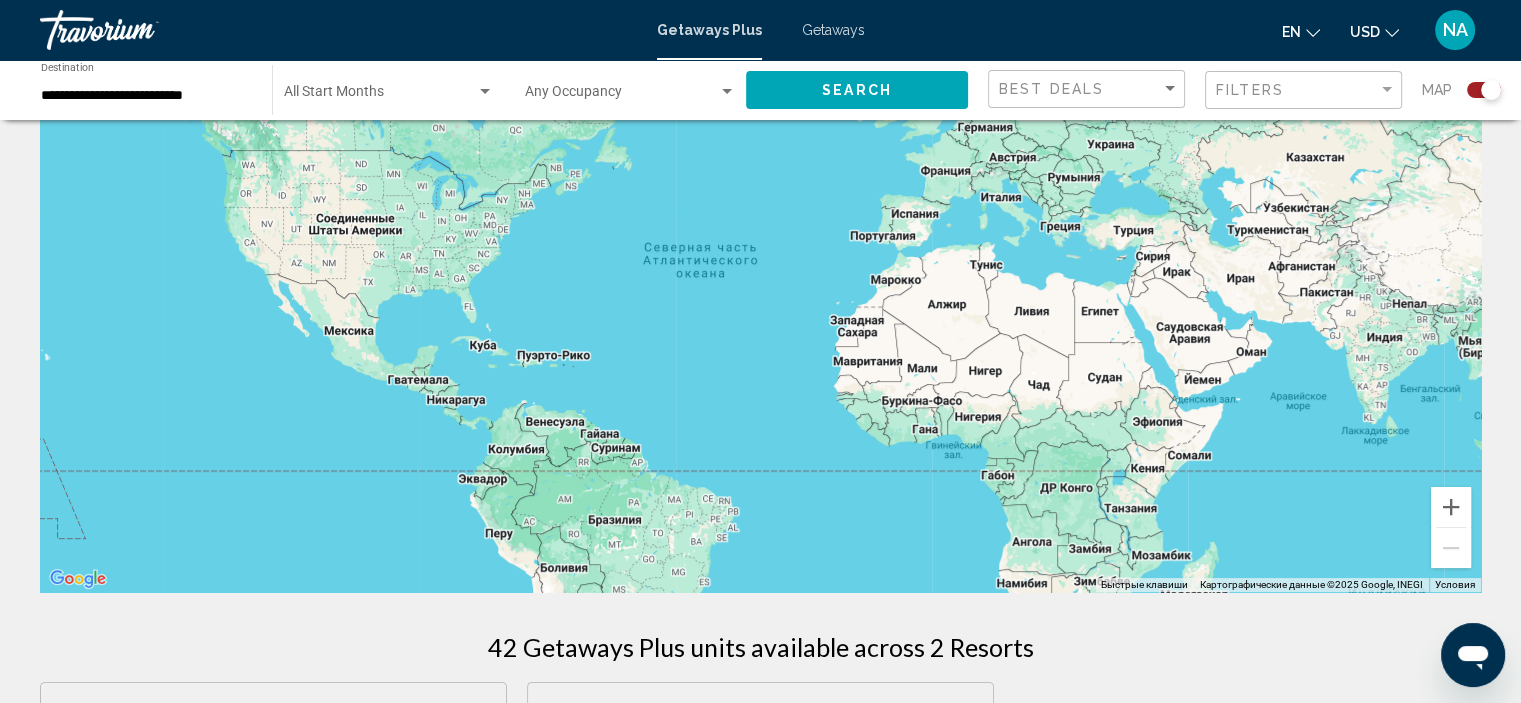 scroll, scrollTop: 100, scrollLeft: 0, axis: vertical 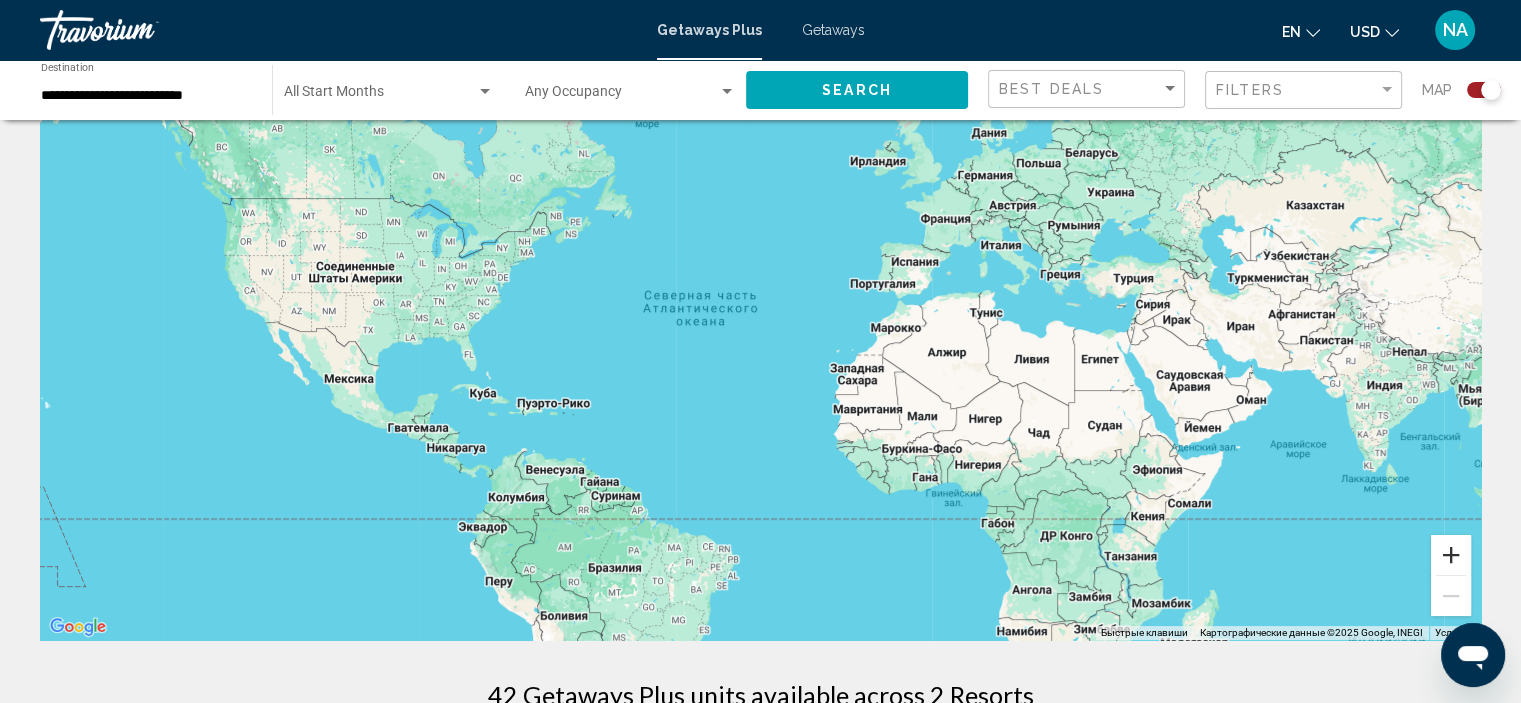 click at bounding box center [1451, 555] 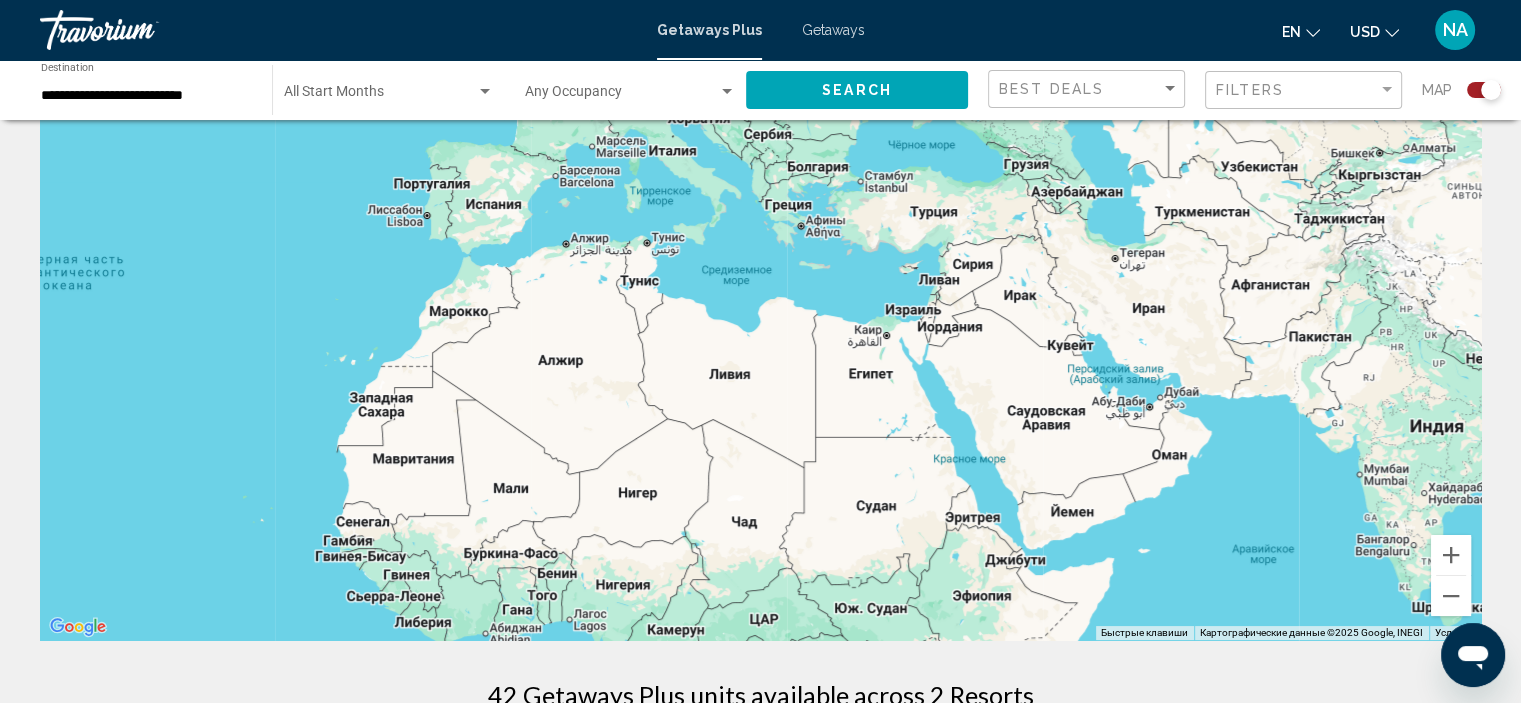 drag, startPoint x: 934, startPoint y: 442, endPoint x: 542, endPoint y: 411, distance: 393.22385 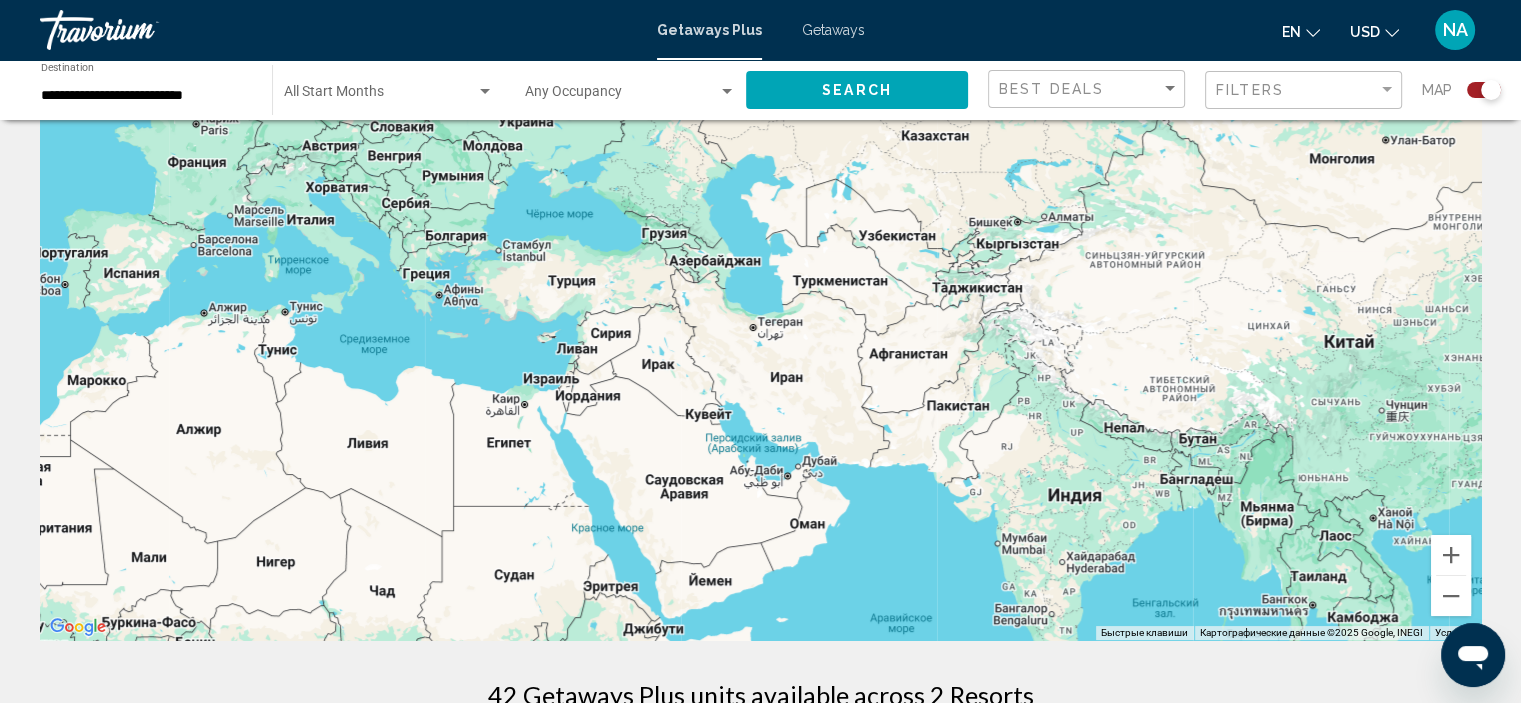 drag, startPoint x: 1188, startPoint y: 375, endPoint x: 852, endPoint y: 443, distance: 342.8119 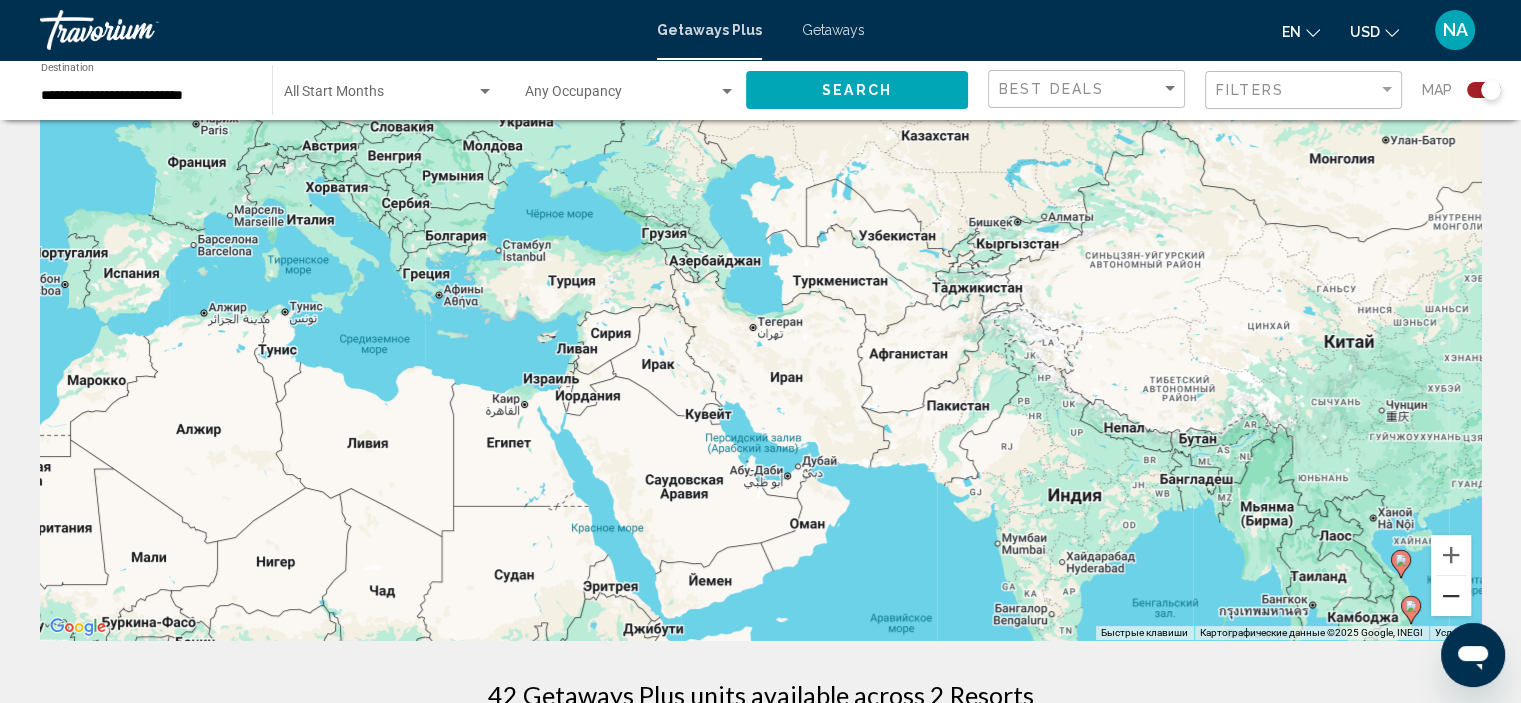 click at bounding box center [1451, 596] 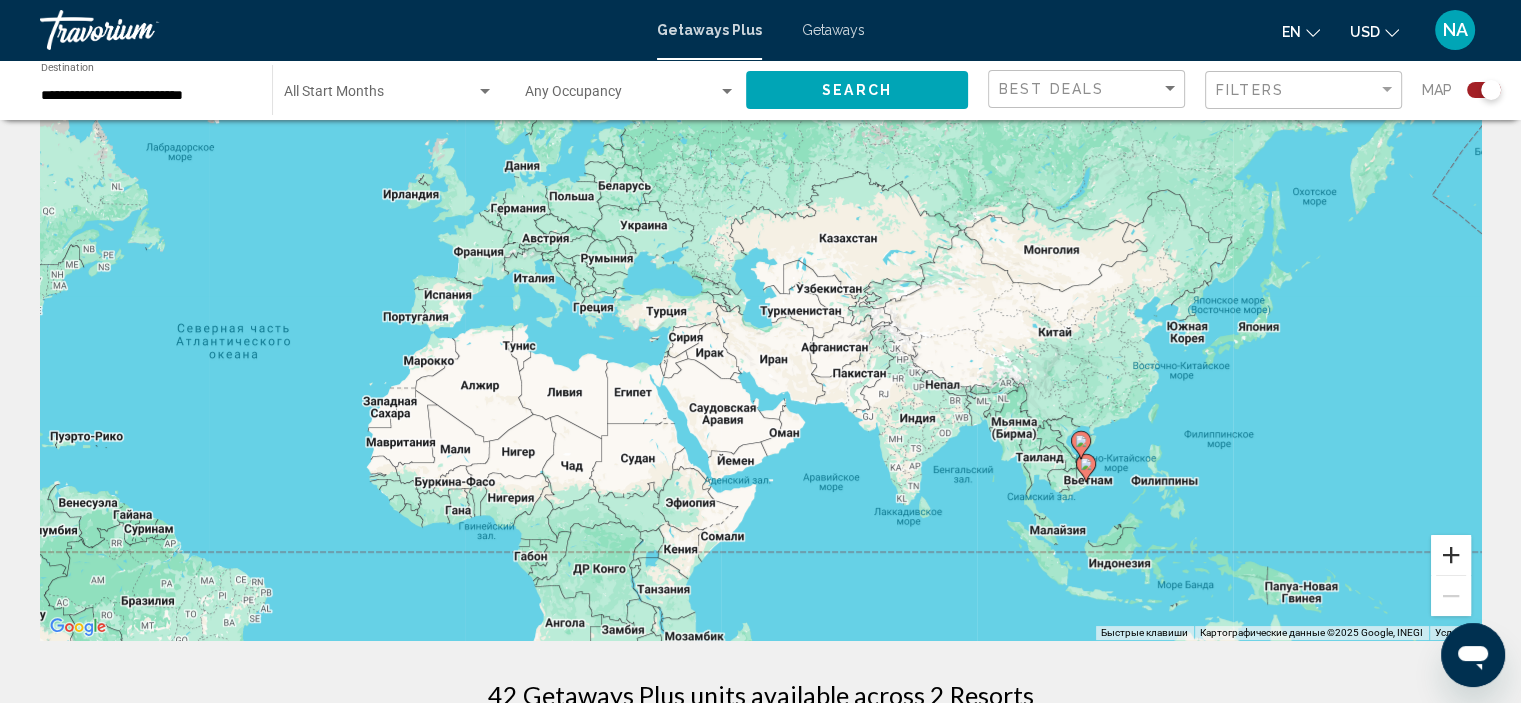 click at bounding box center [1451, 555] 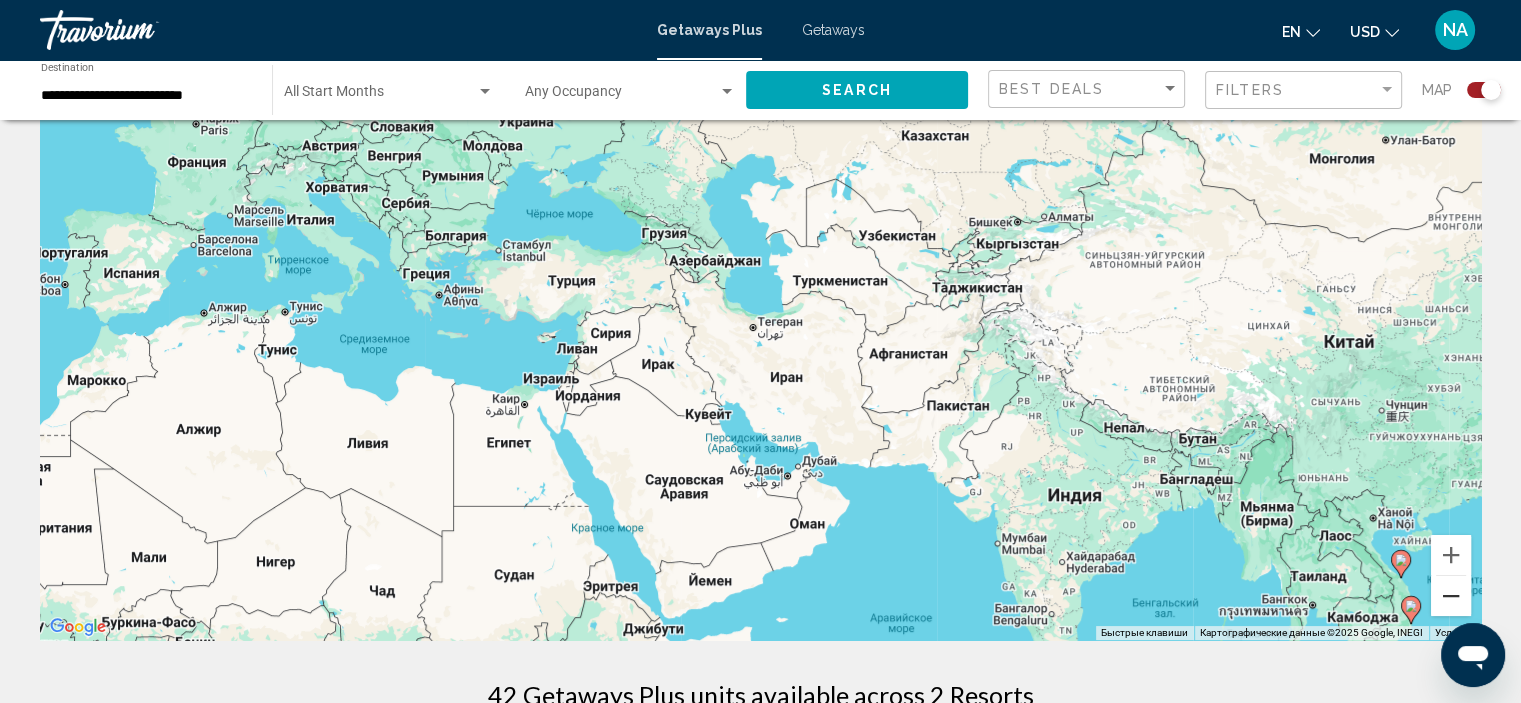 click at bounding box center [1451, 596] 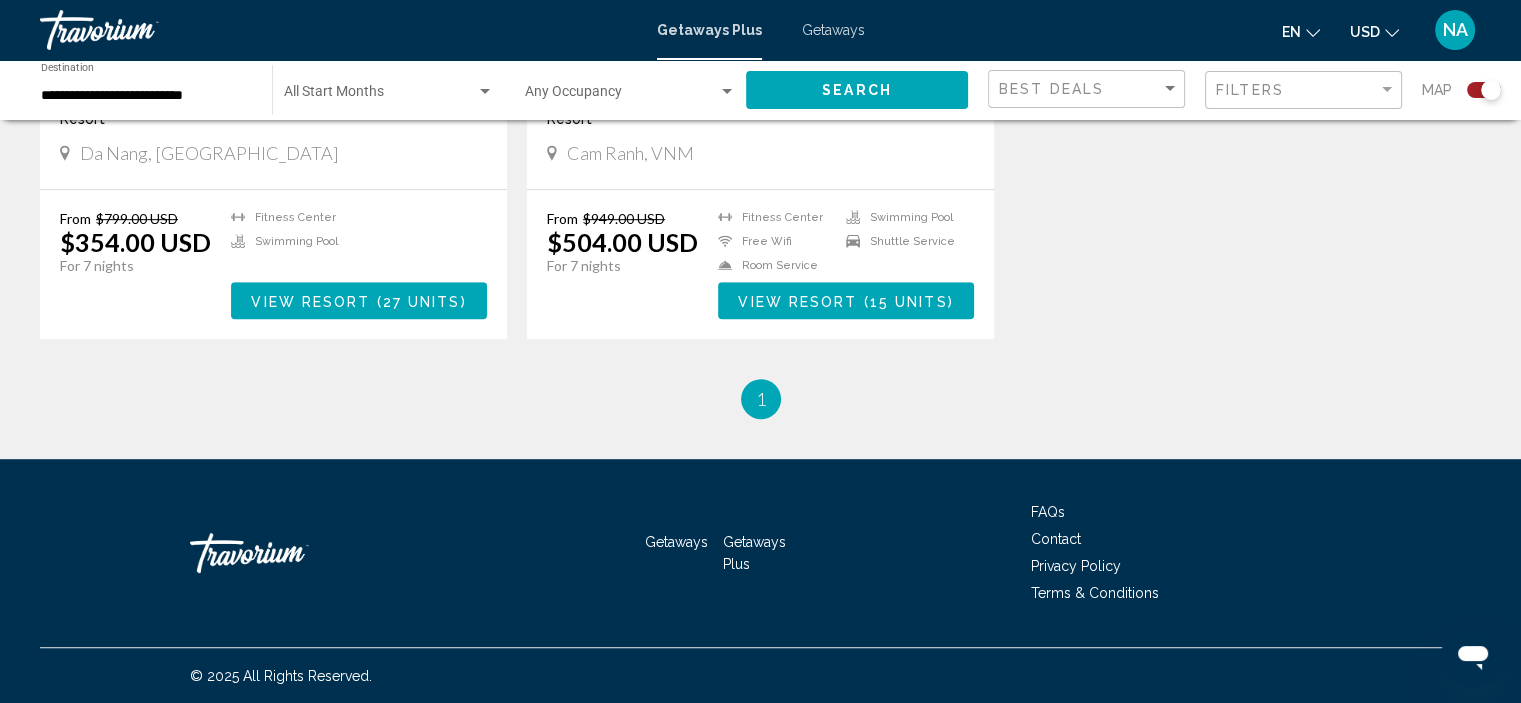 scroll, scrollTop: 695, scrollLeft: 0, axis: vertical 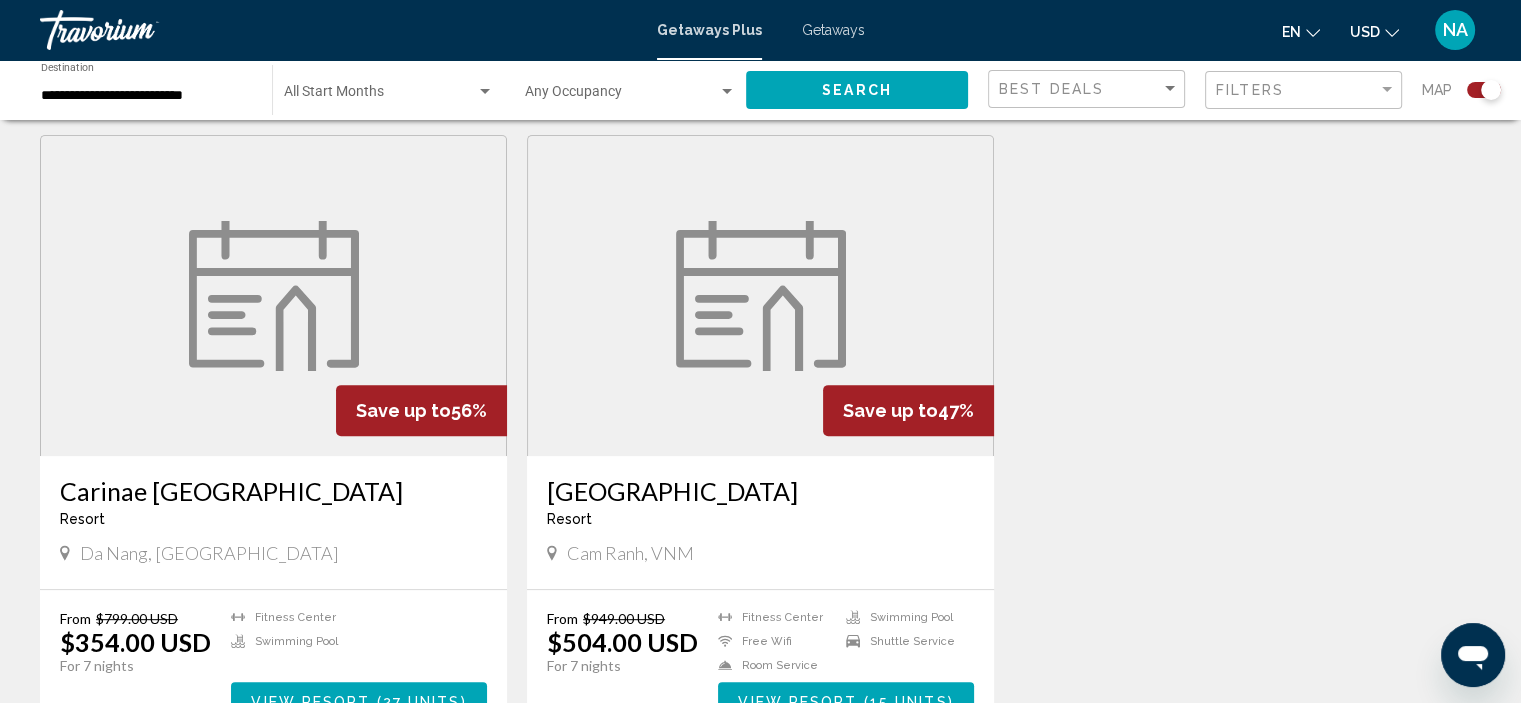 click at bounding box center [760, 296] 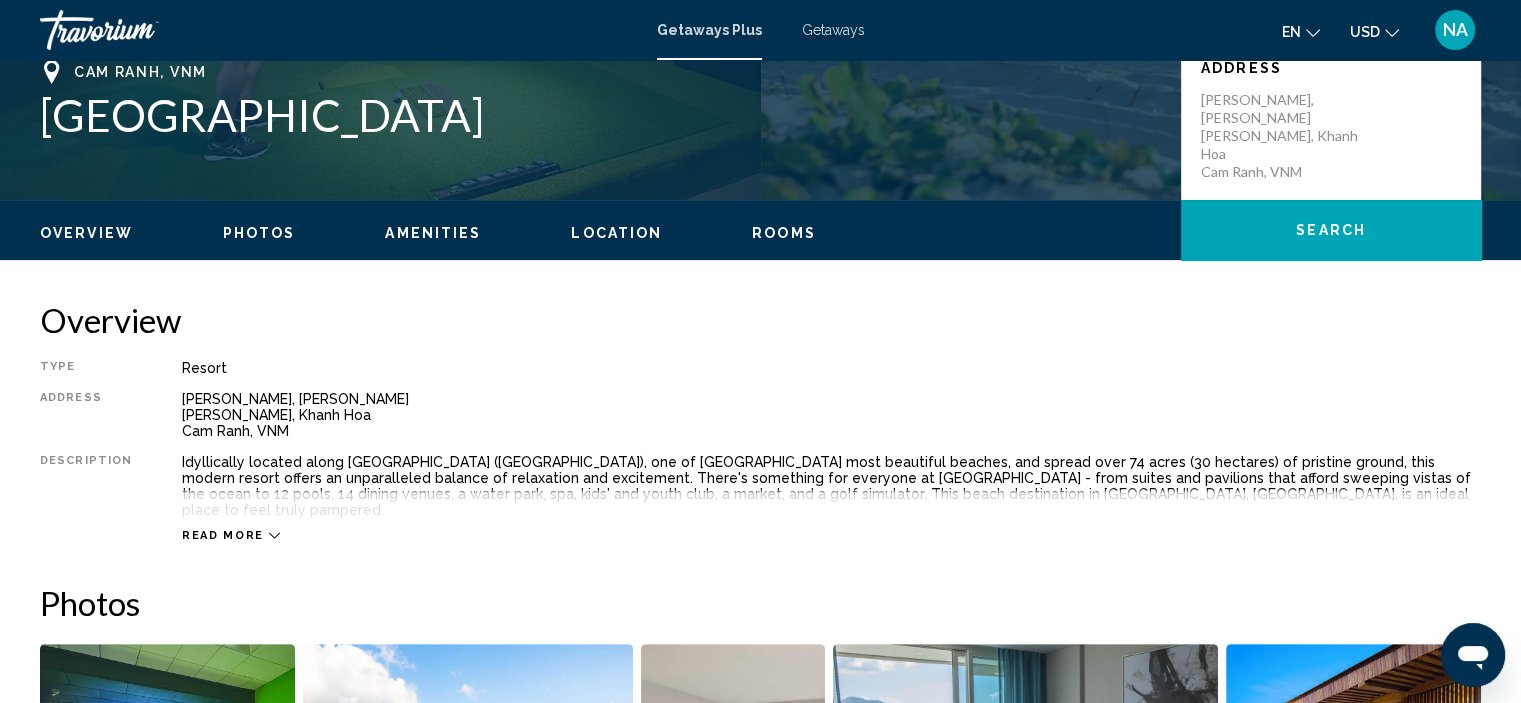 scroll, scrollTop: 508, scrollLeft: 0, axis: vertical 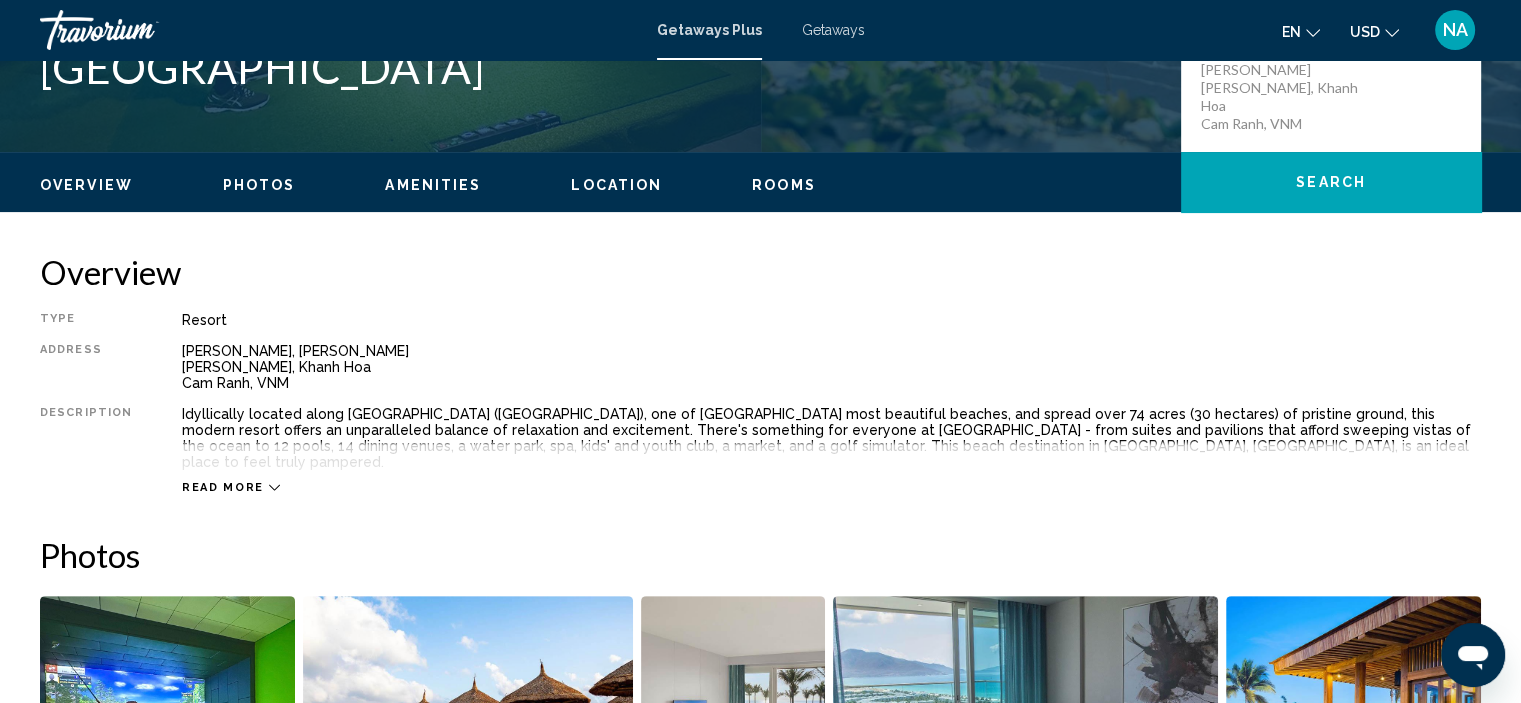 click 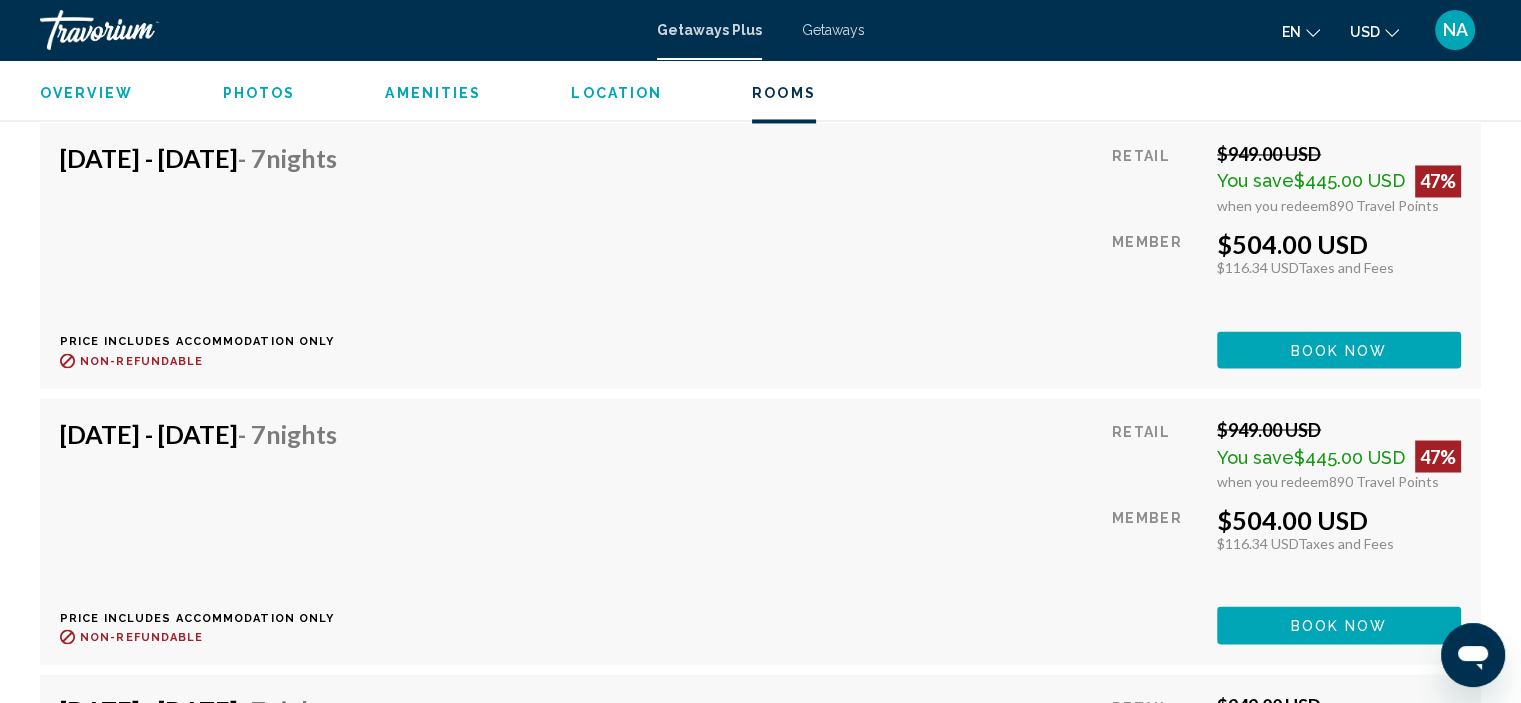 scroll, scrollTop: 3408, scrollLeft: 0, axis: vertical 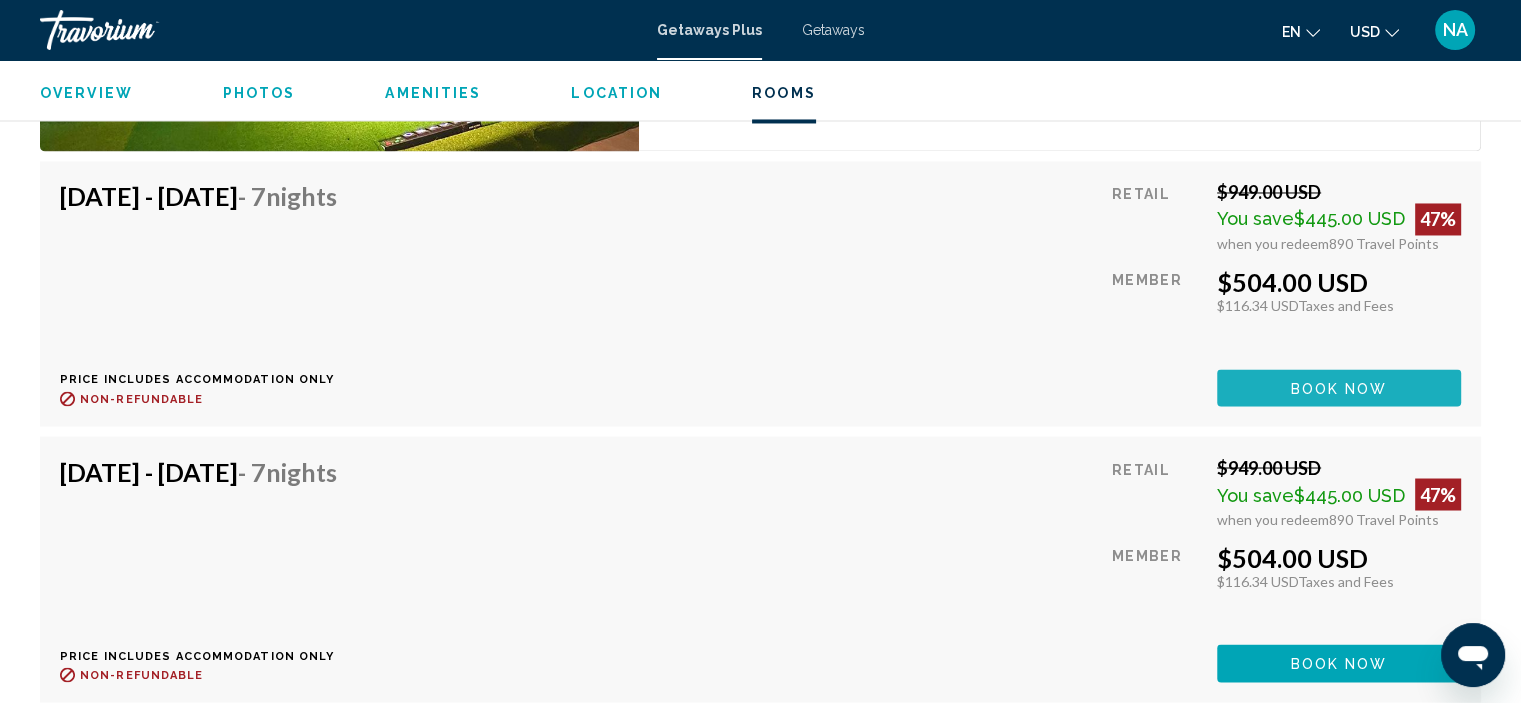 click on "Book now" at bounding box center (1339, 388) 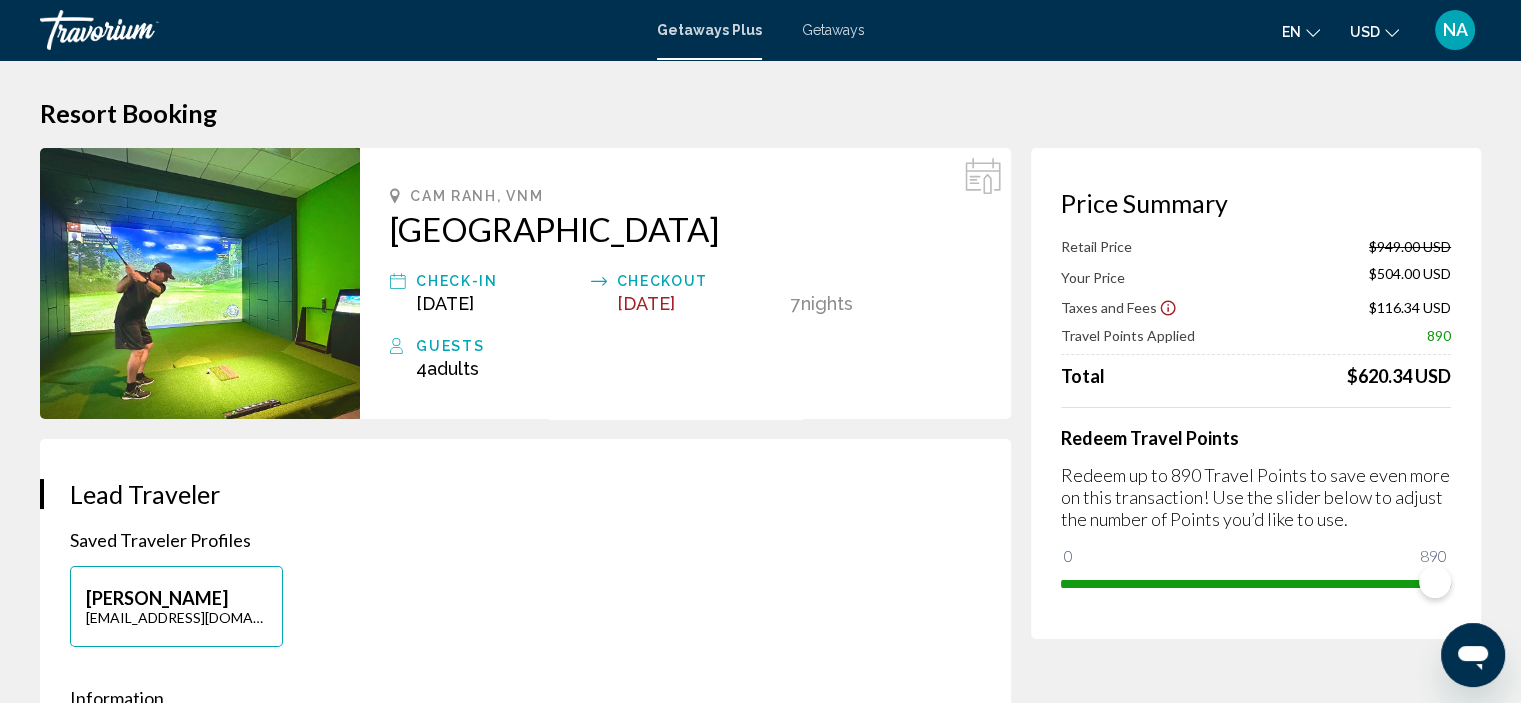 scroll, scrollTop: 0, scrollLeft: 0, axis: both 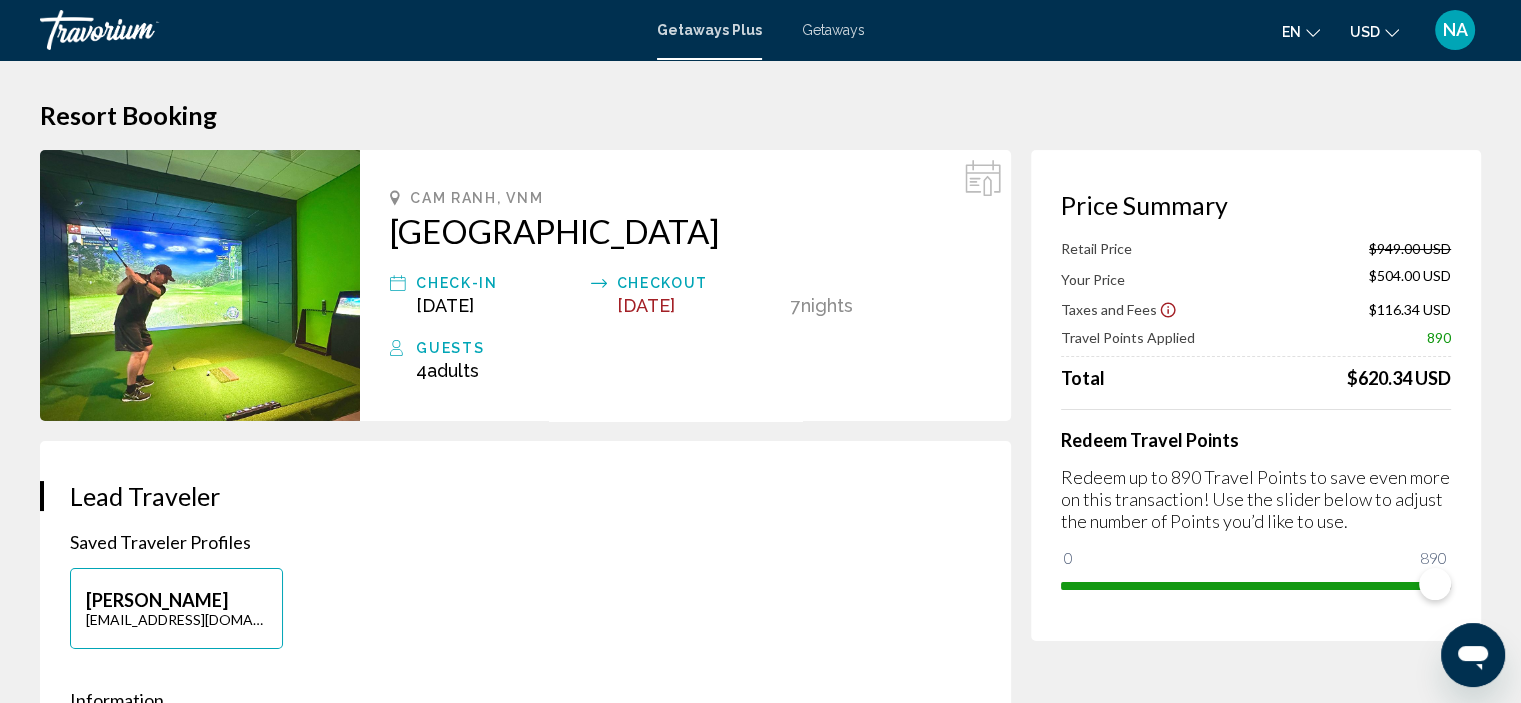 click on "Guests" at bounding box center (698, 348) 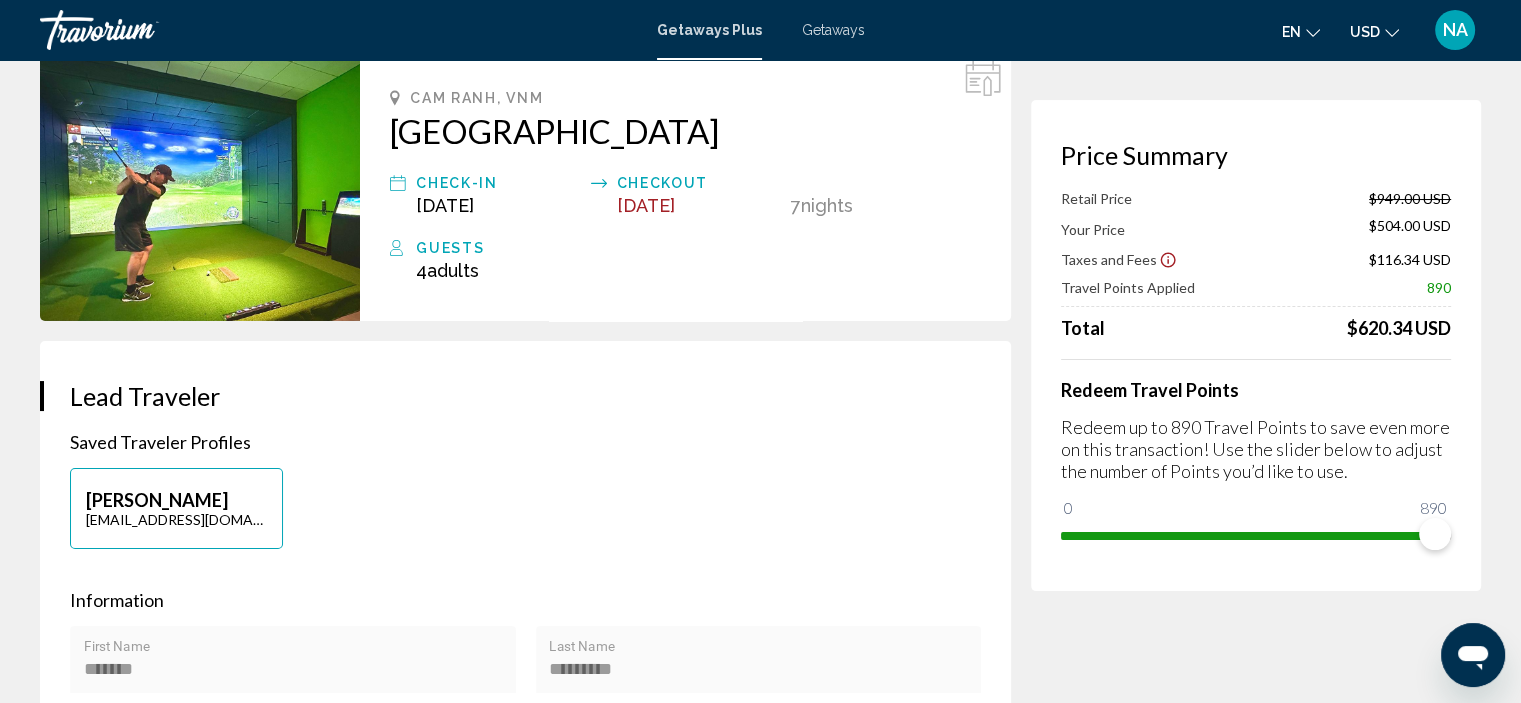 scroll, scrollTop: 0, scrollLeft: 0, axis: both 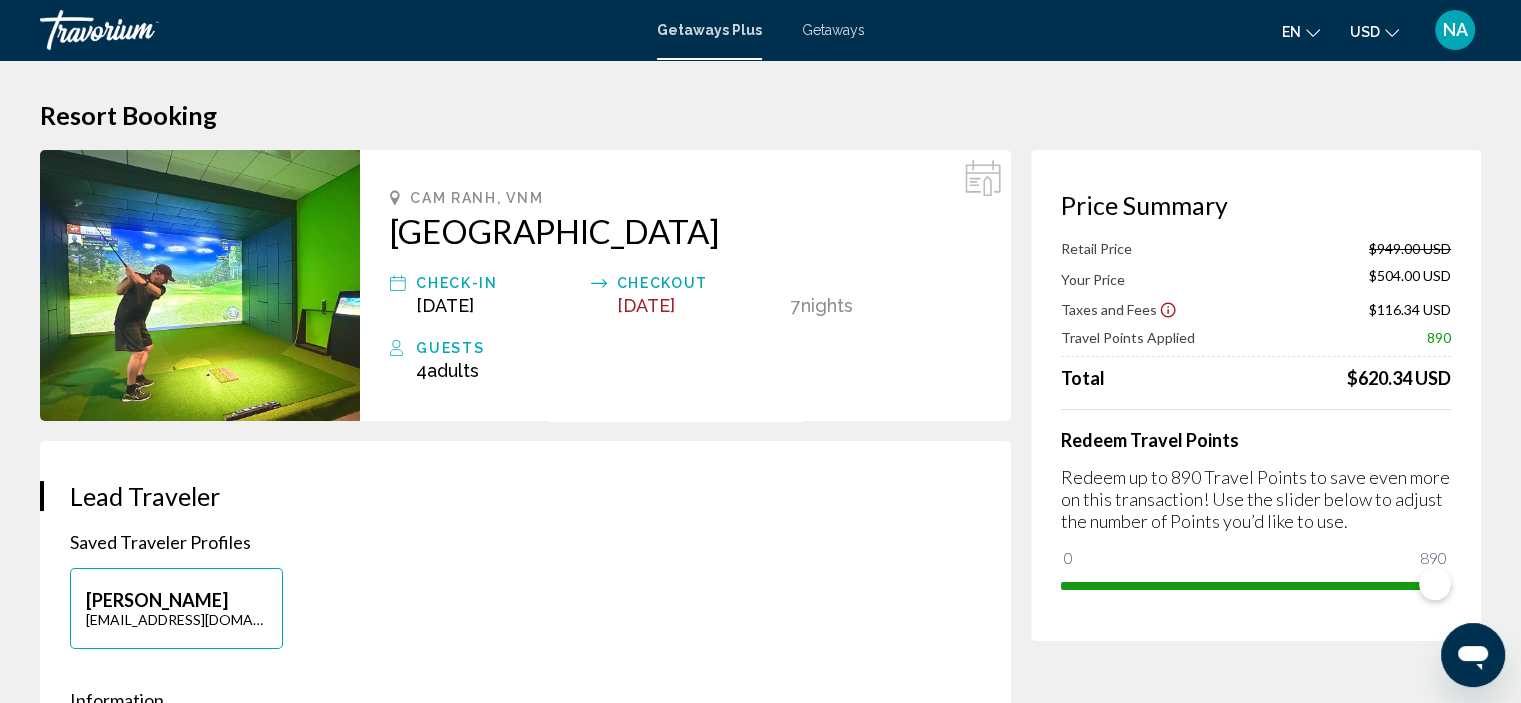 click on "Getaways Plus" at bounding box center [709, 30] 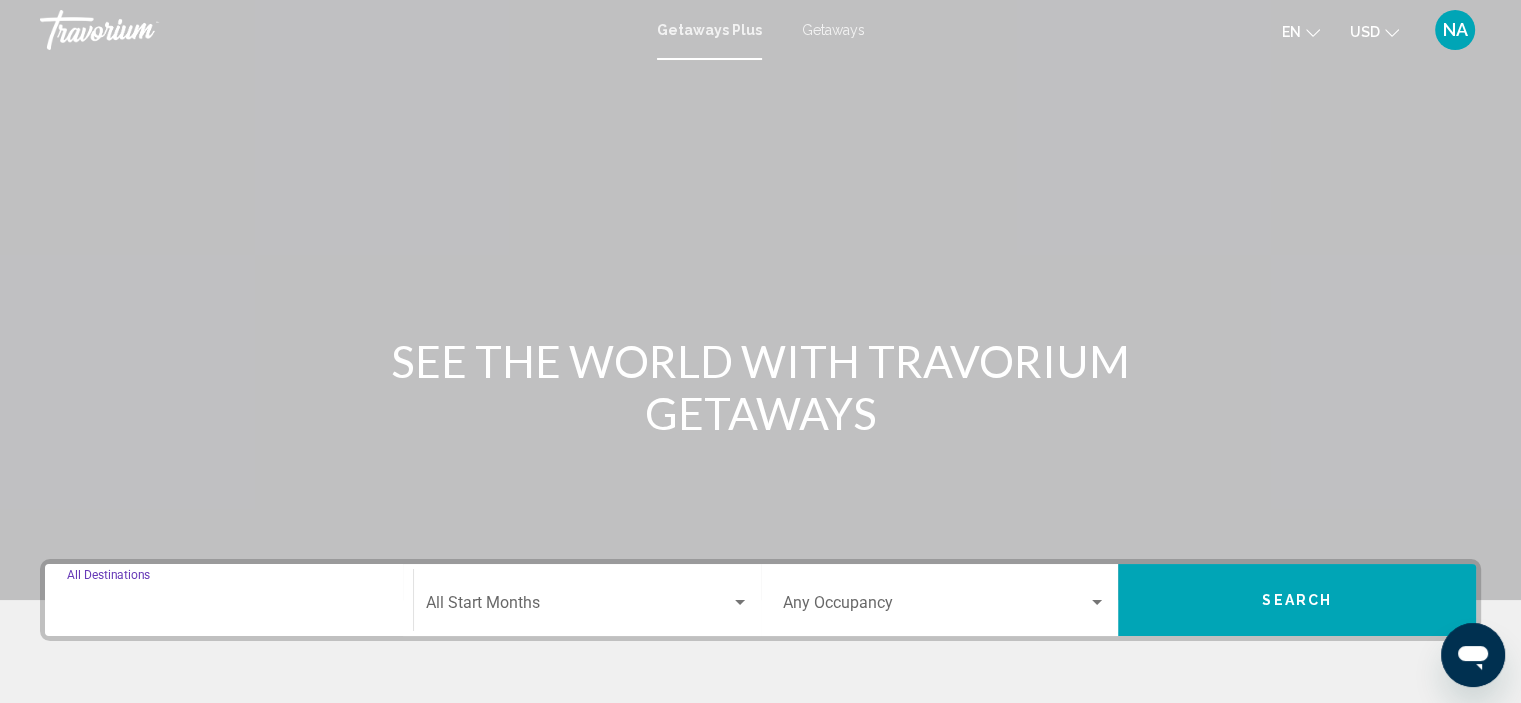 click on "Destination All Destinations" at bounding box center (229, 607) 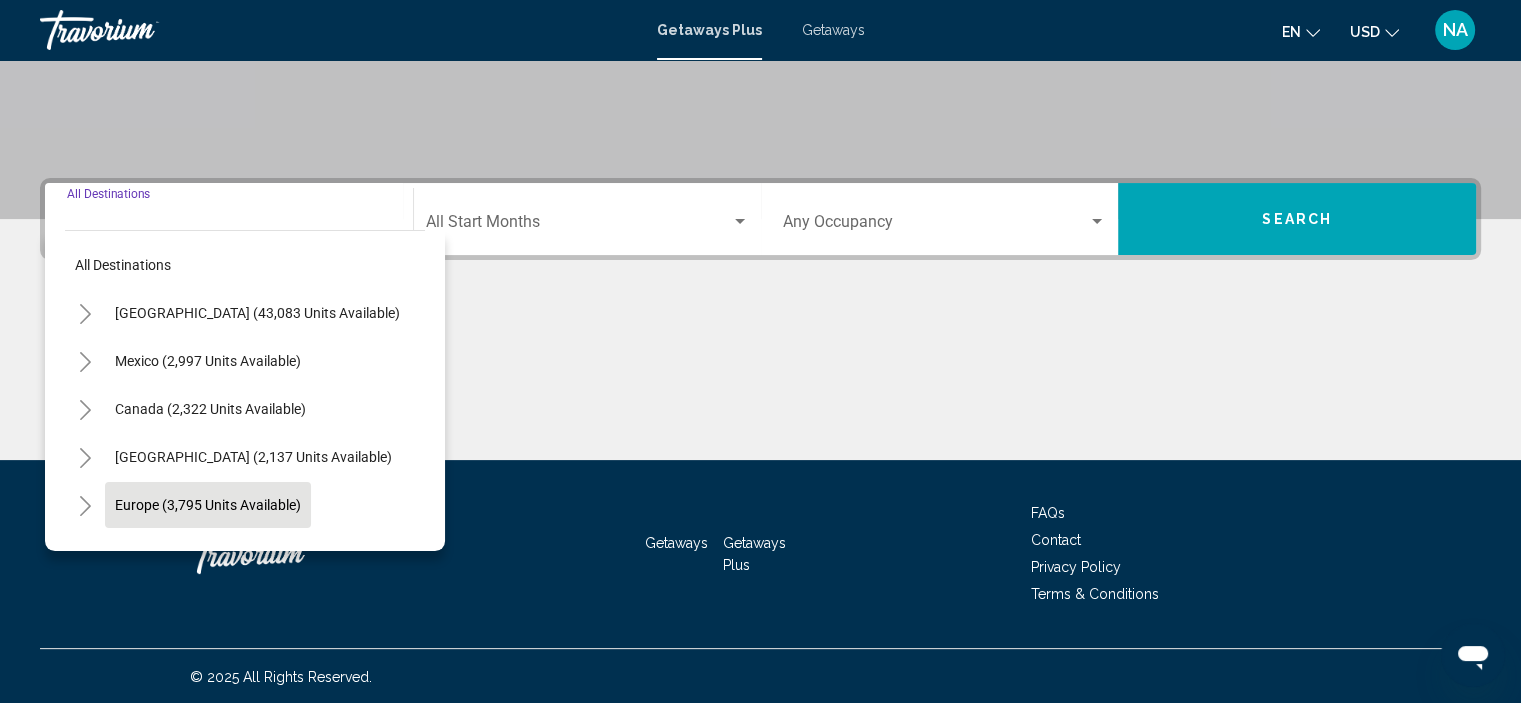 scroll, scrollTop: 382, scrollLeft: 0, axis: vertical 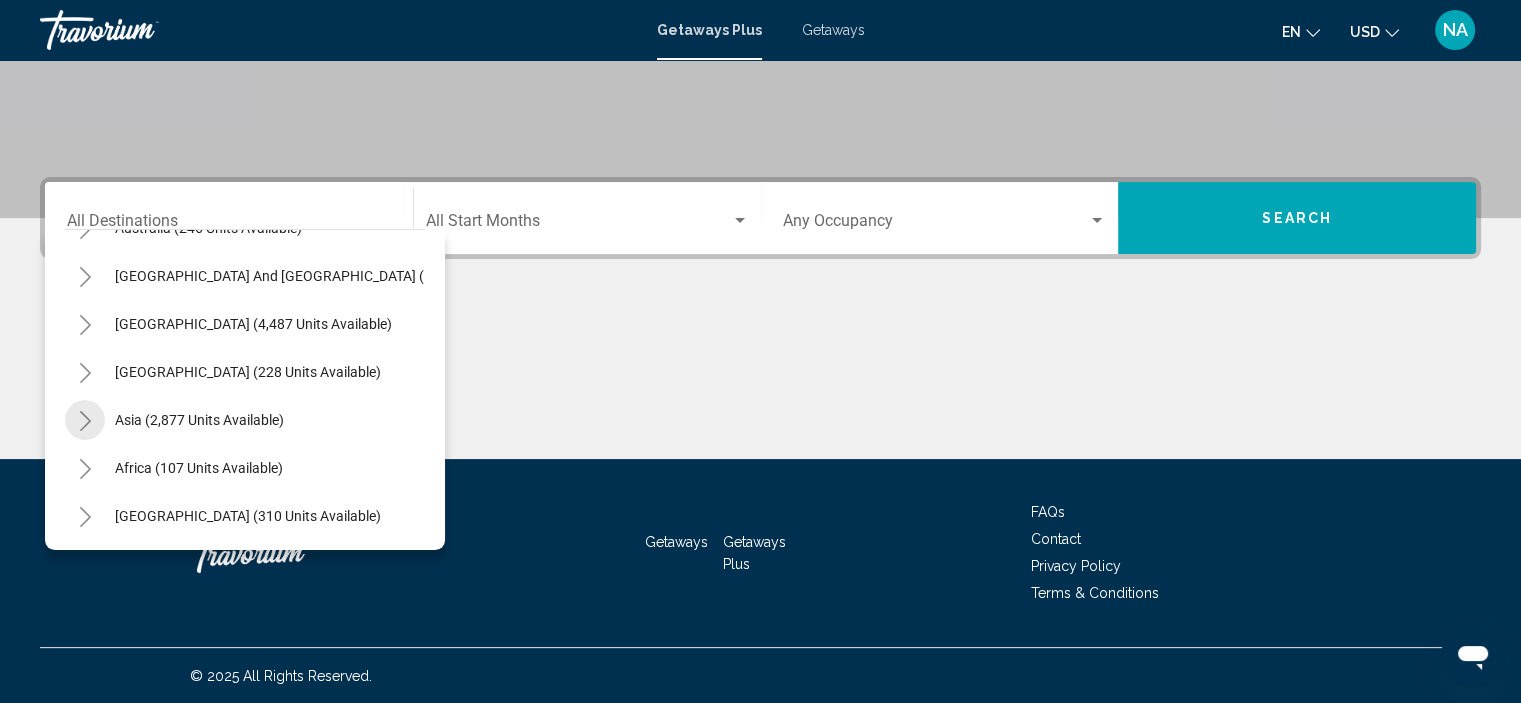 click 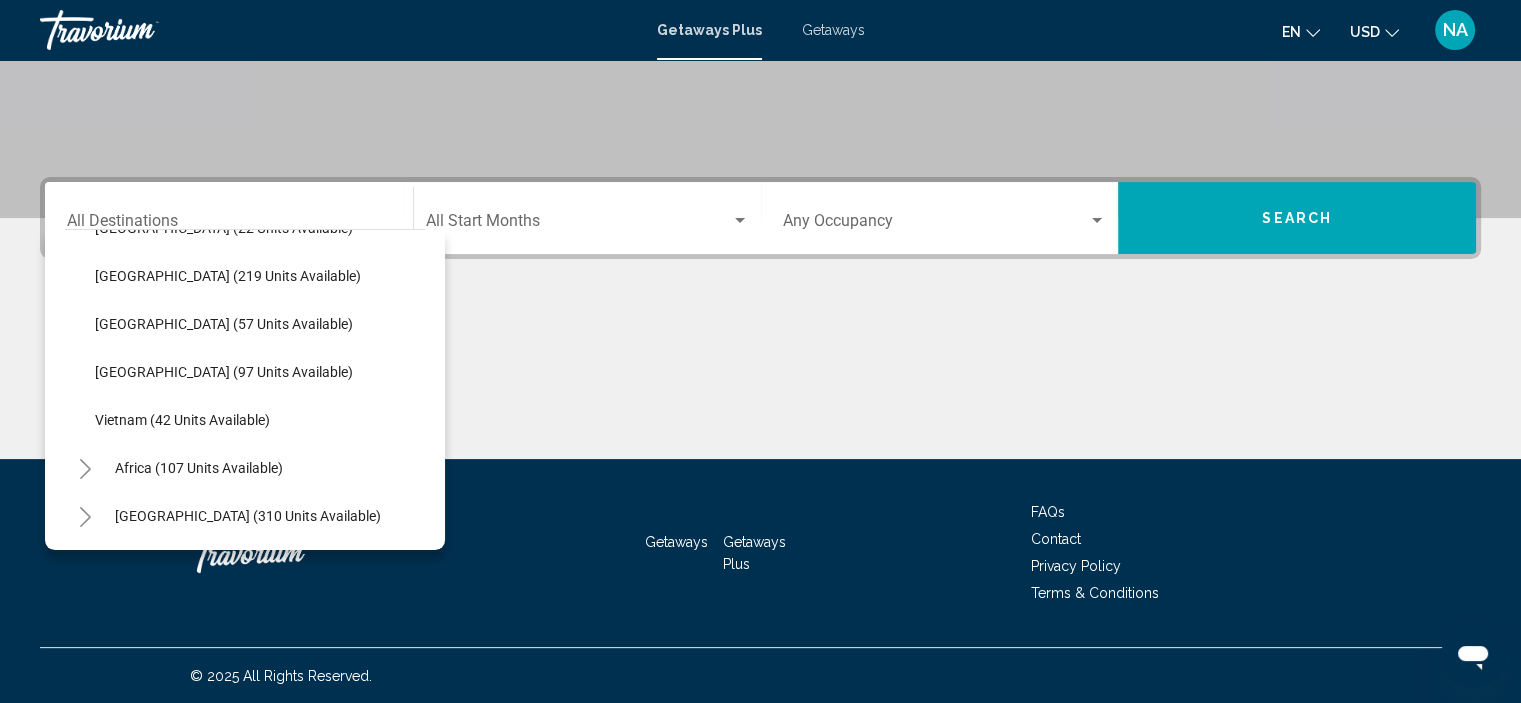 scroll, scrollTop: 819, scrollLeft: 0, axis: vertical 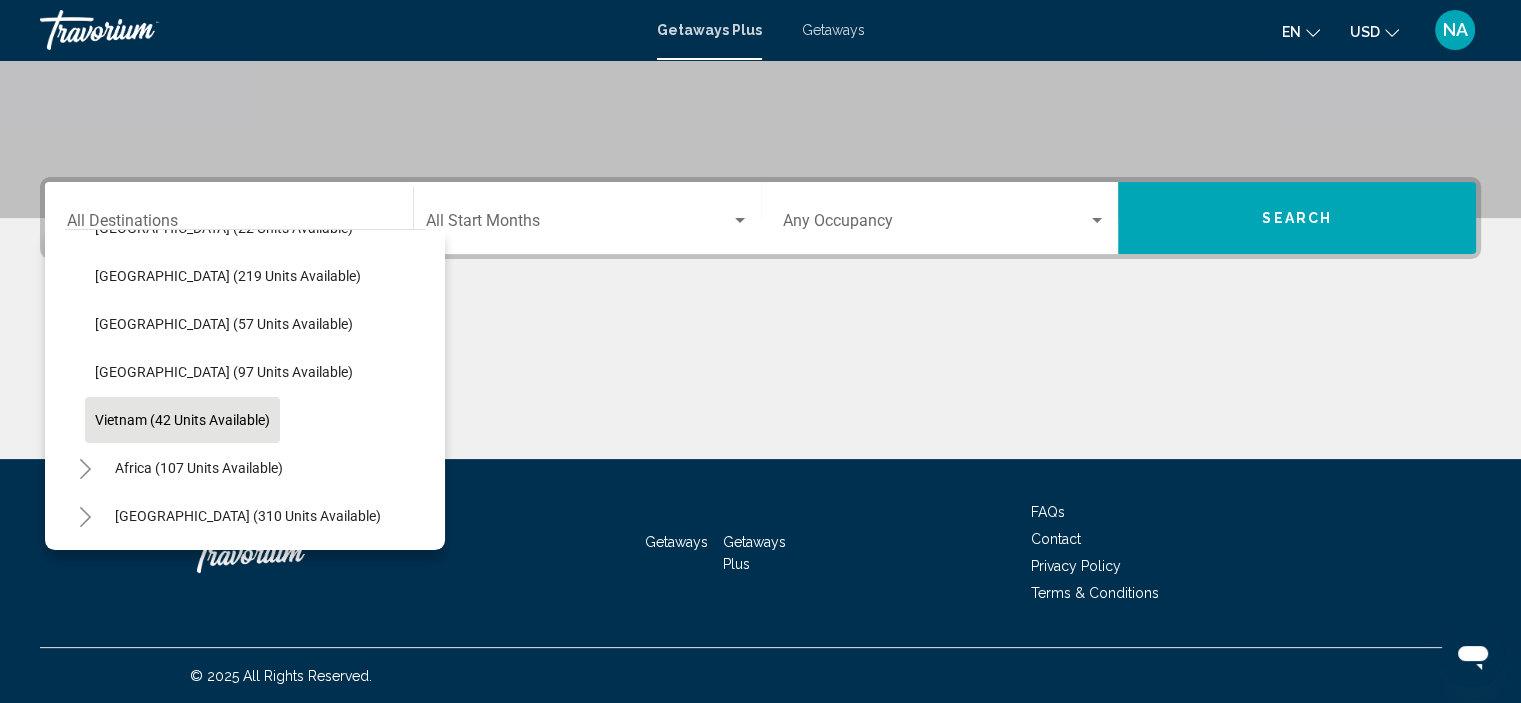 click on "Vietnam (42 units available)" 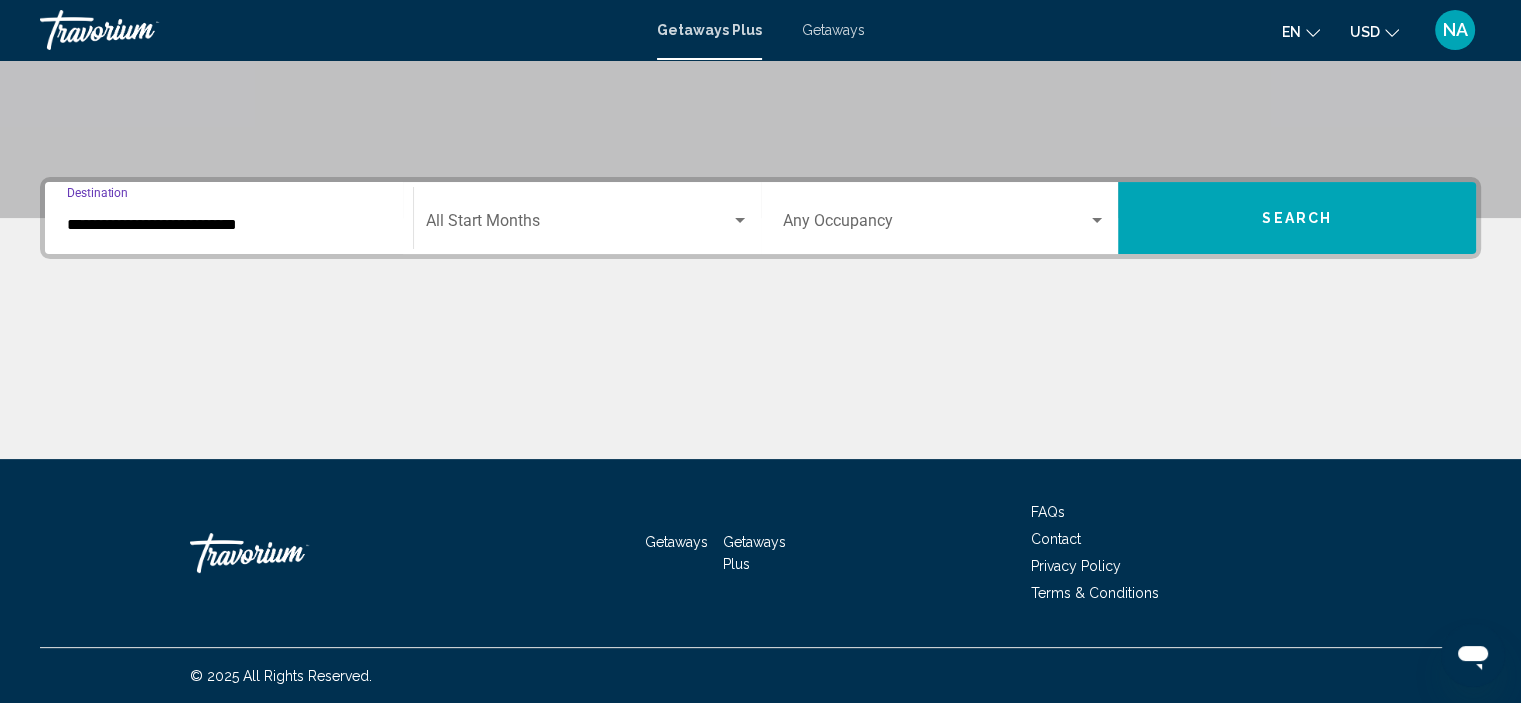 click at bounding box center (1097, 221) 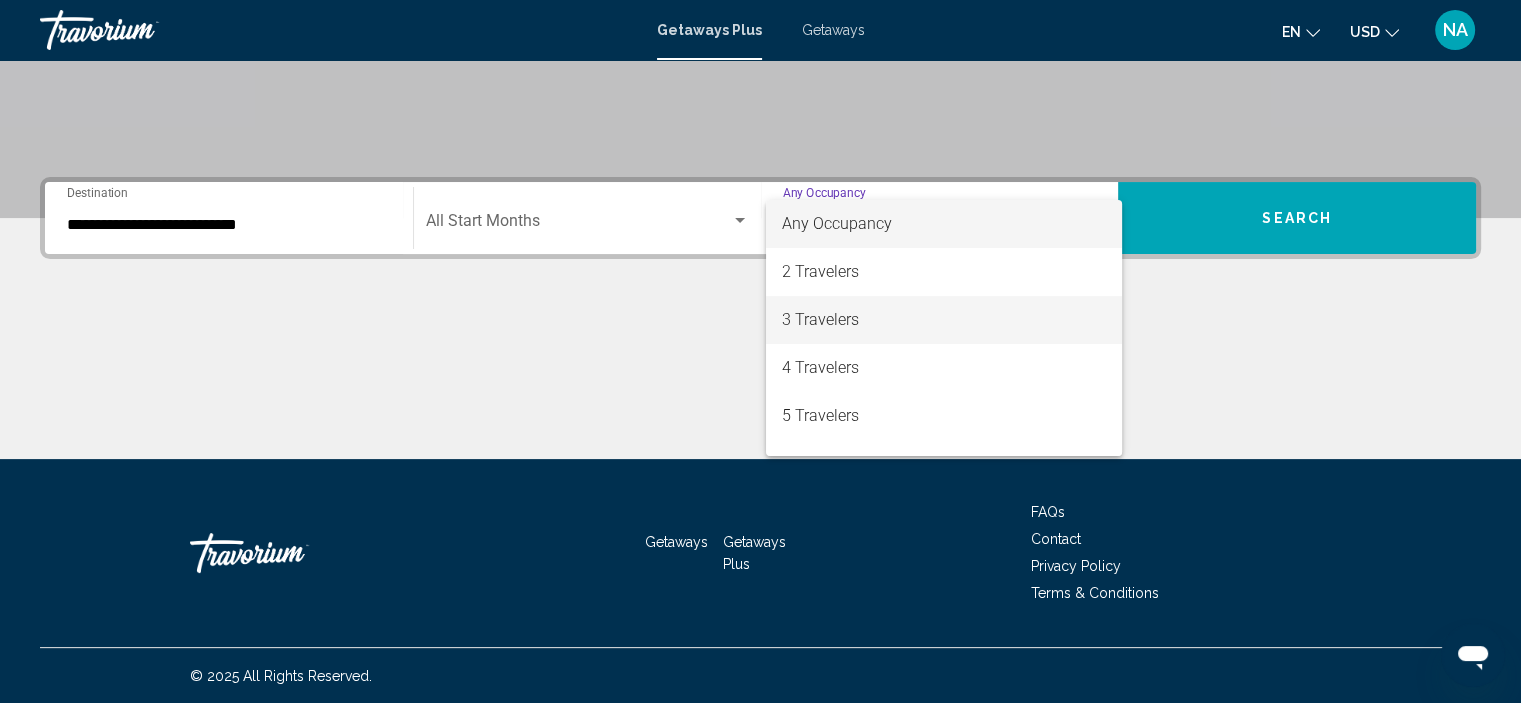 click on "3 Travelers" at bounding box center (944, 320) 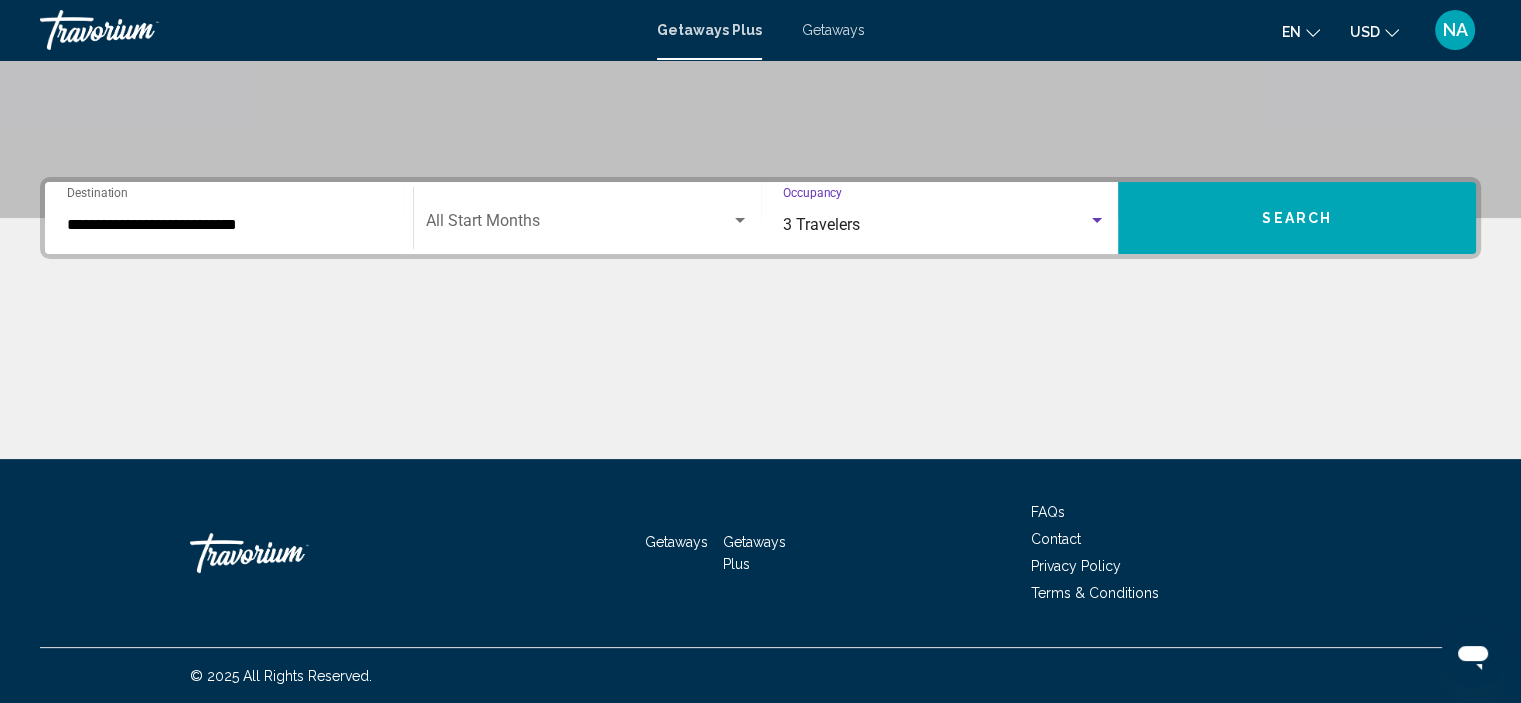 click at bounding box center [740, 220] 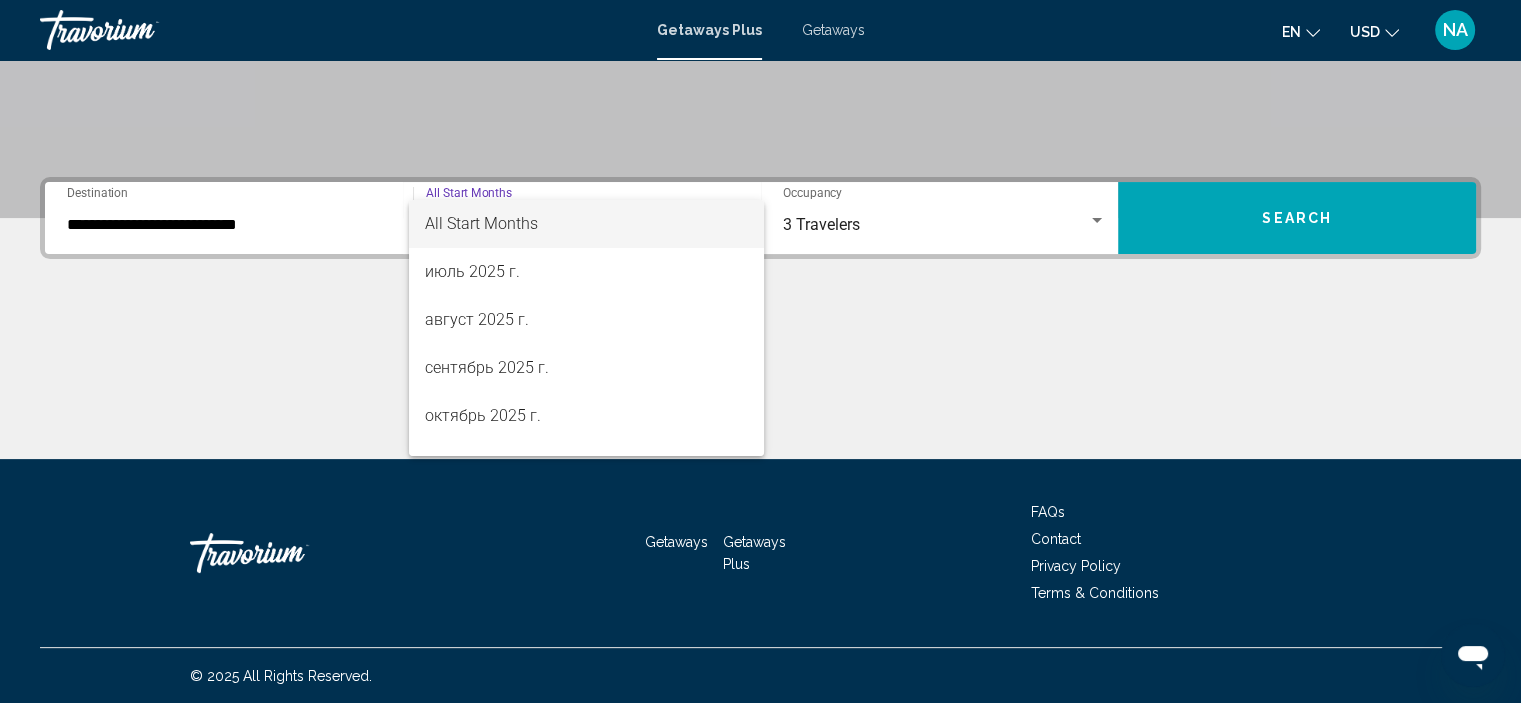 click on "All Start Months" at bounding box center [586, 224] 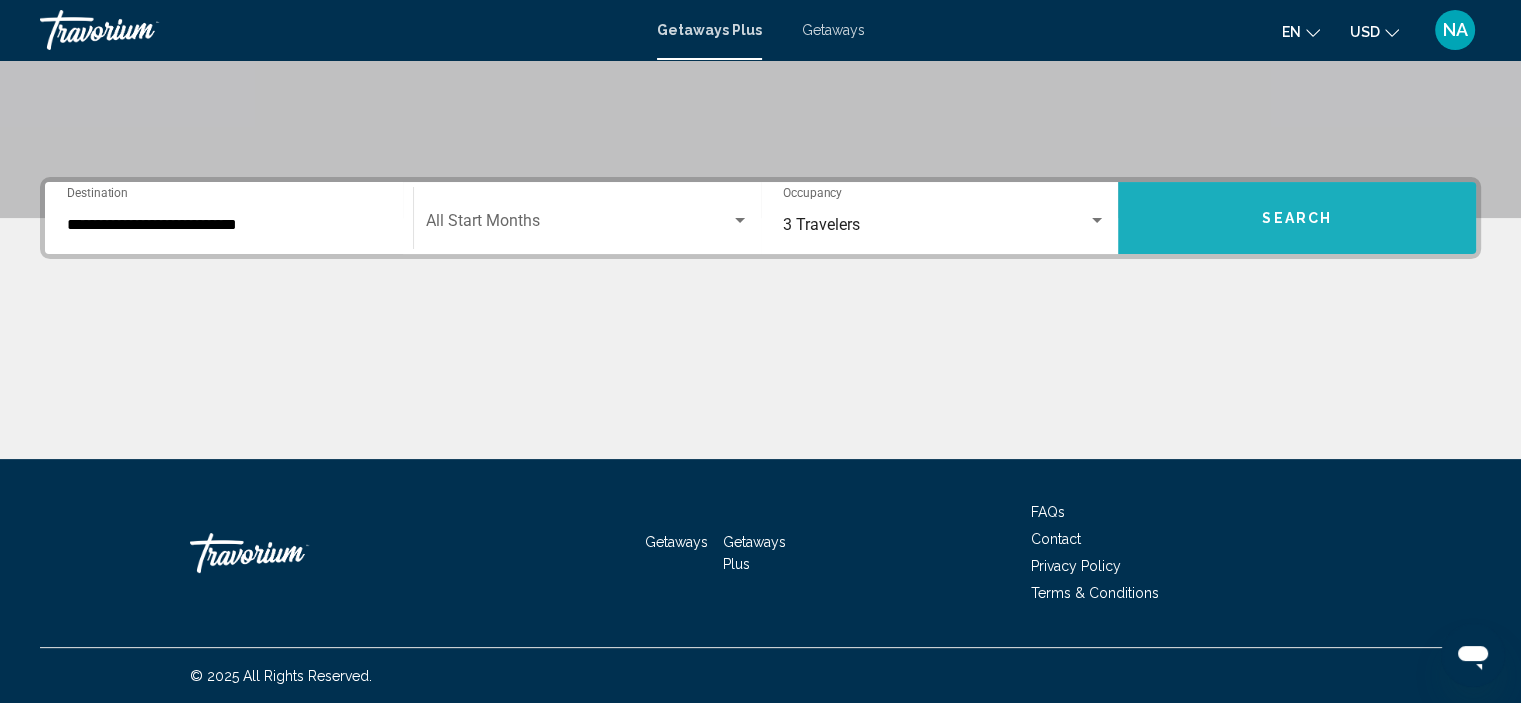 click on "Search" at bounding box center (1297, 219) 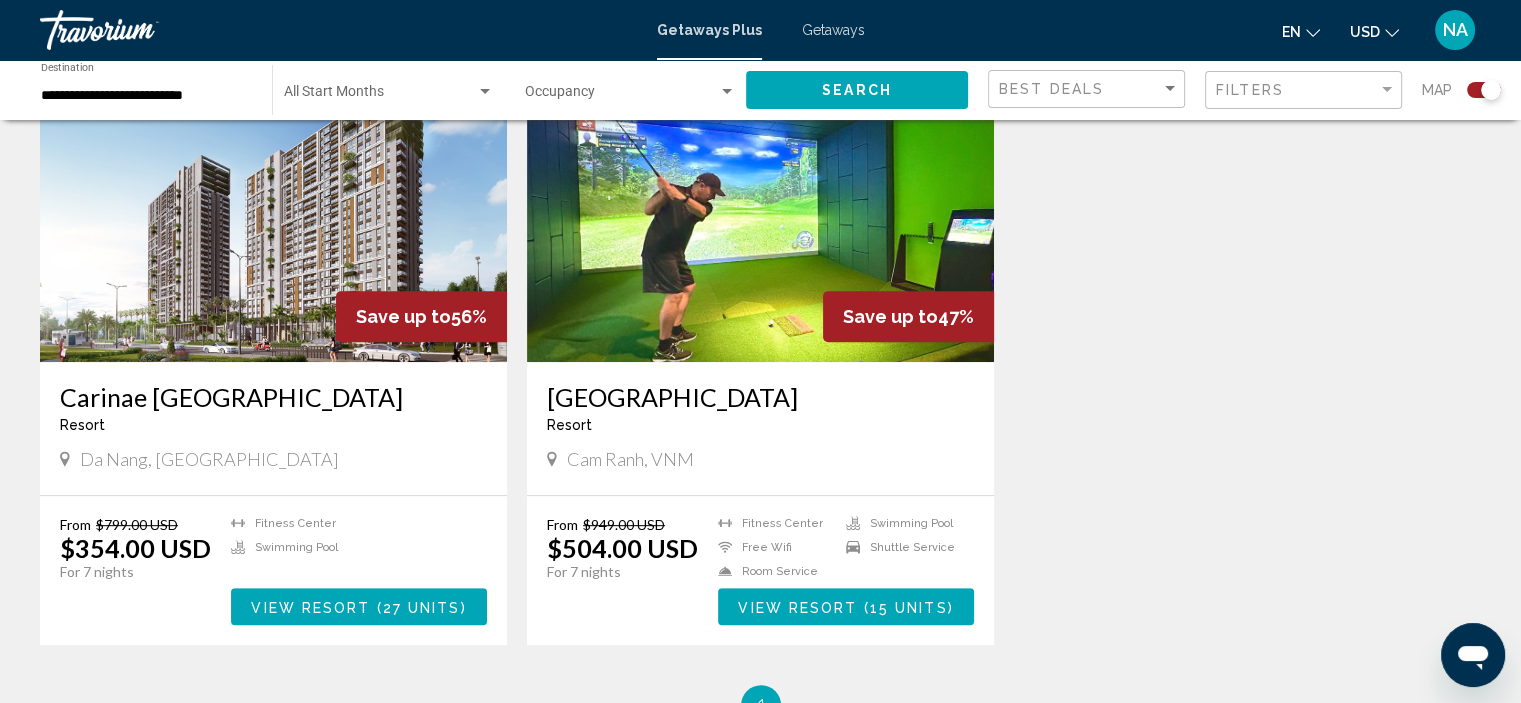 scroll, scrollTop: 800, scrollLeft: 0, axis: vertical 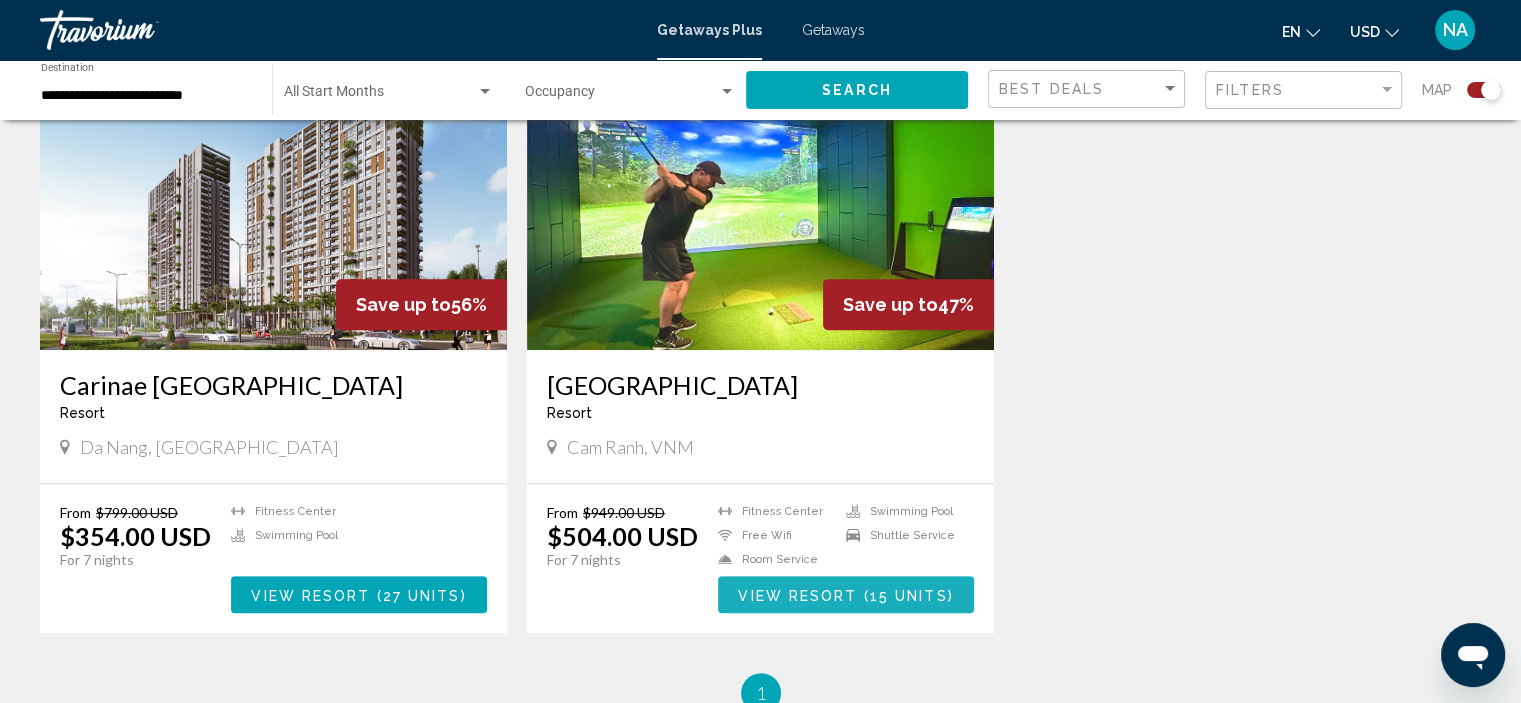 click on "View Resort" at bounding box center (797, 595) 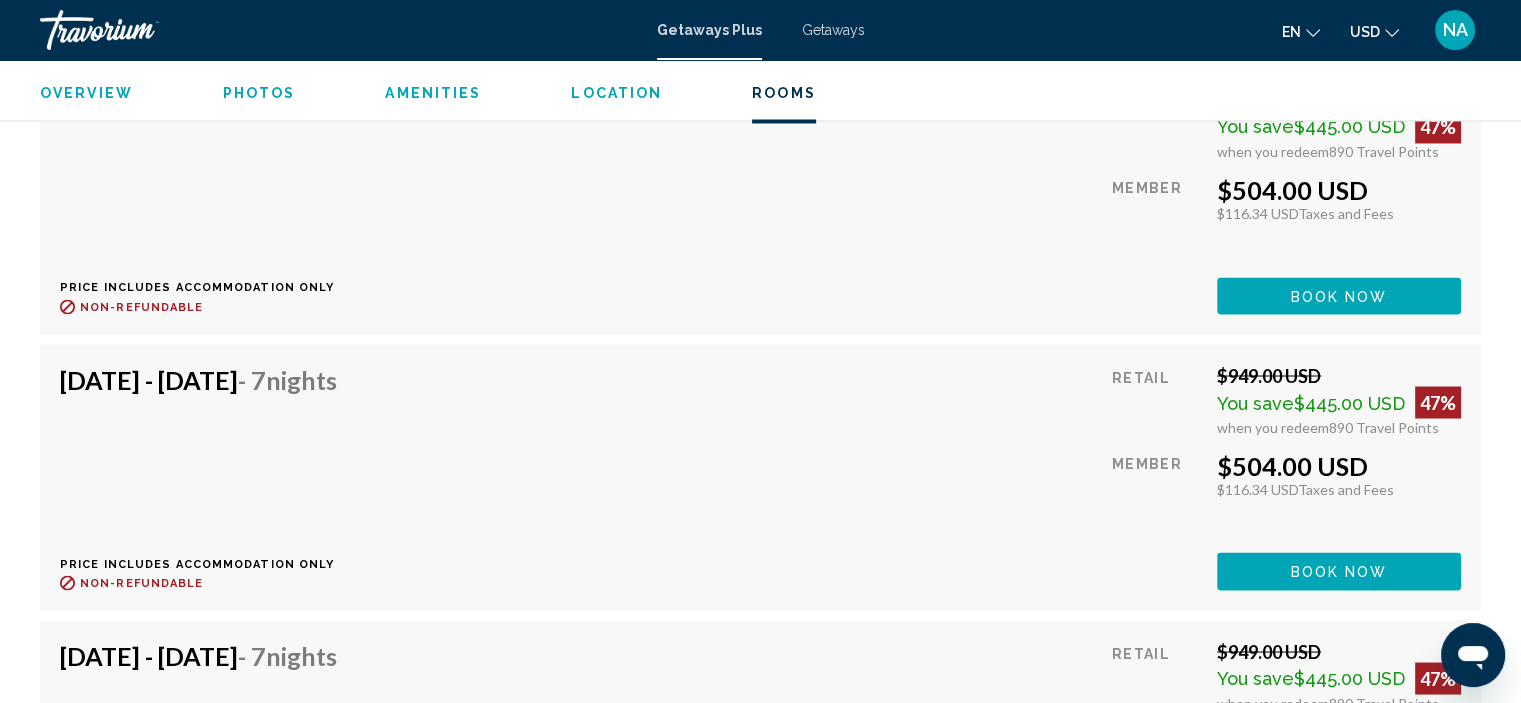 scroll, scrollTop: 3508, scrollLeft: 0, axis: vertical 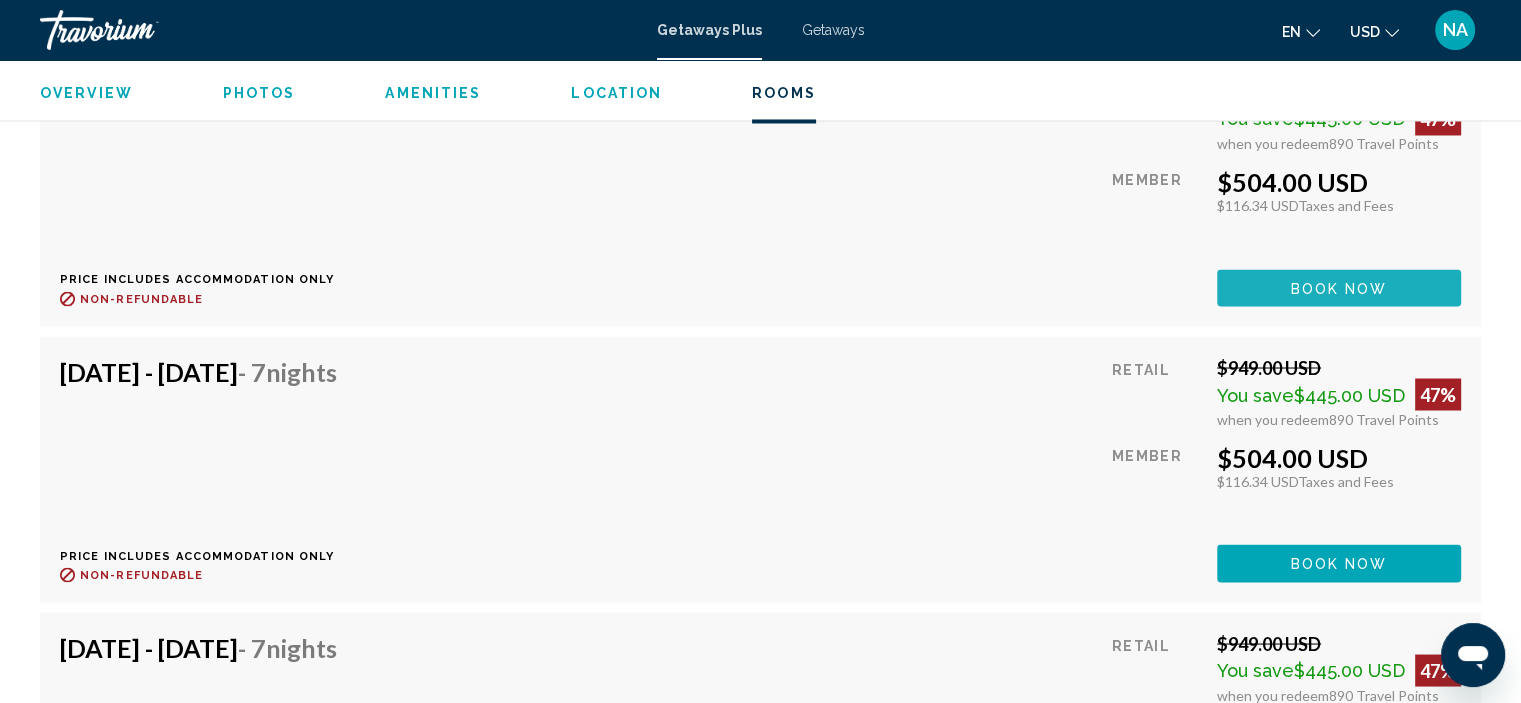 click on "Book now" at bounding box center (1339, 288) 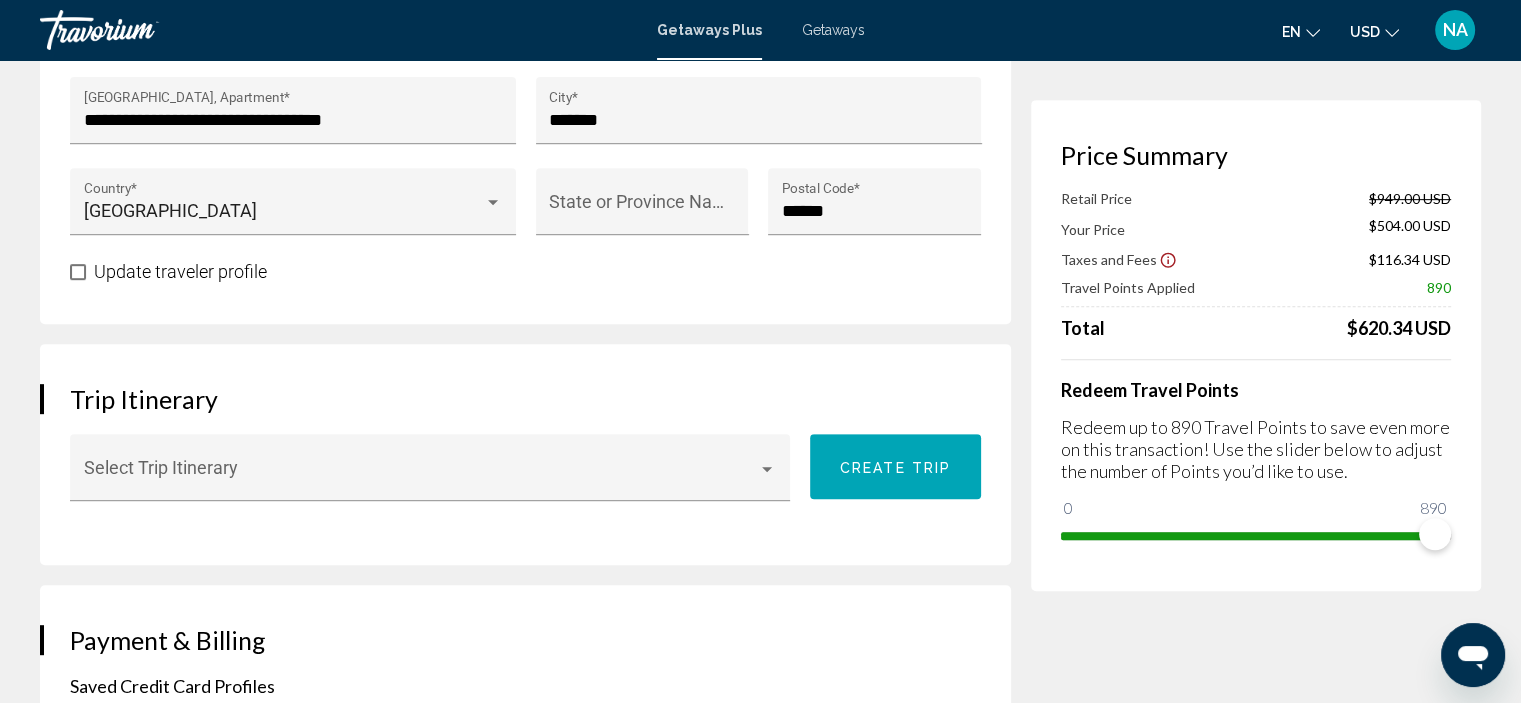 scroll, scrollTop: 900, scrollLeft: 0, axis: vertical 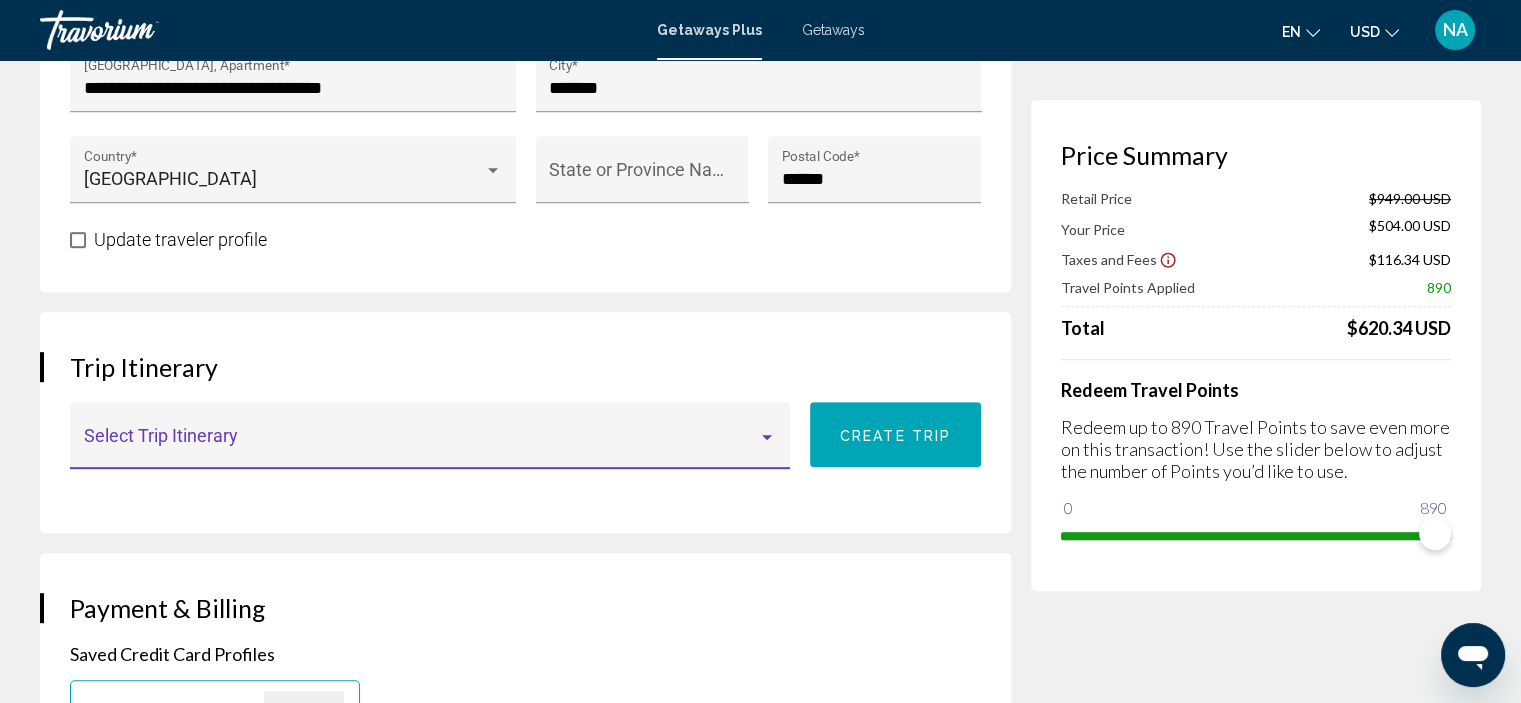 click at bounding box center [767, 437] 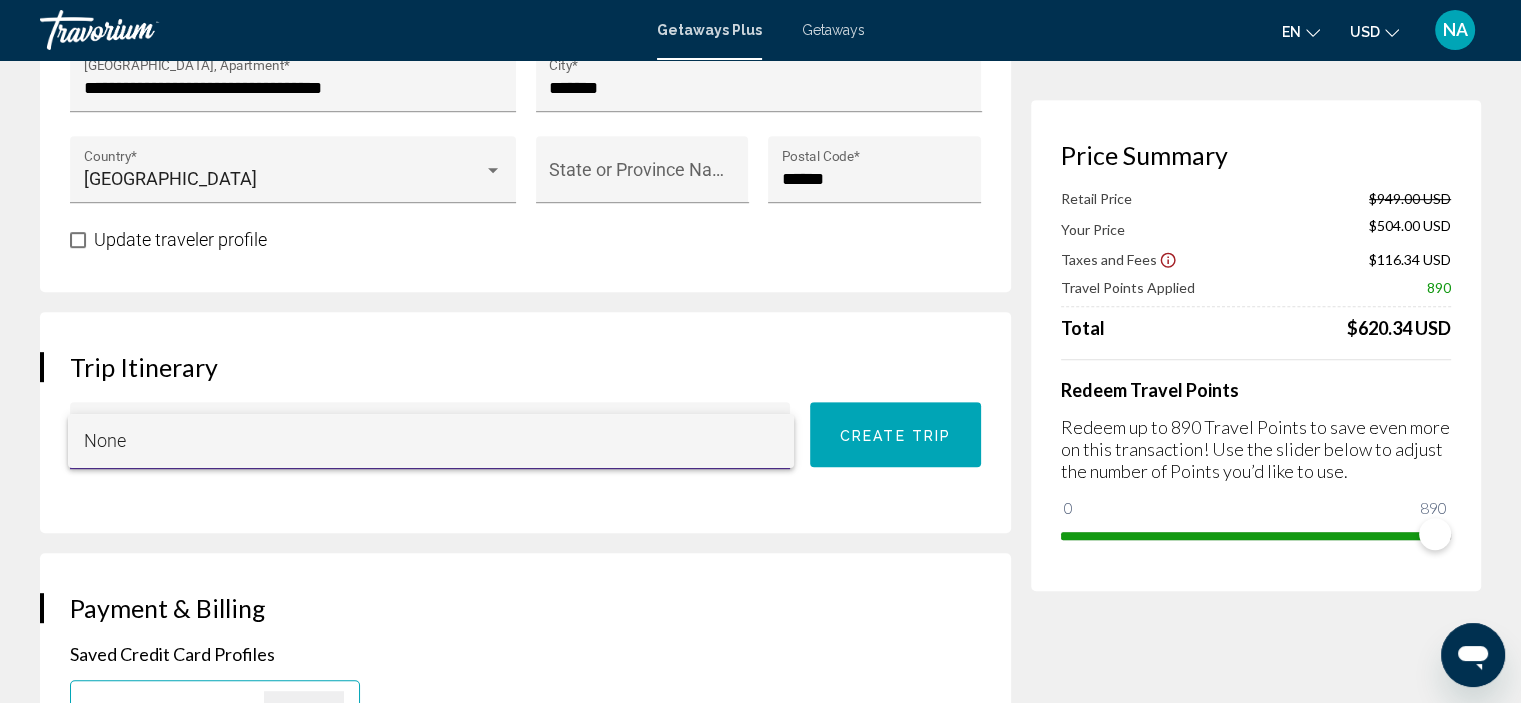 click on "None" at bounding box center [431, 441] 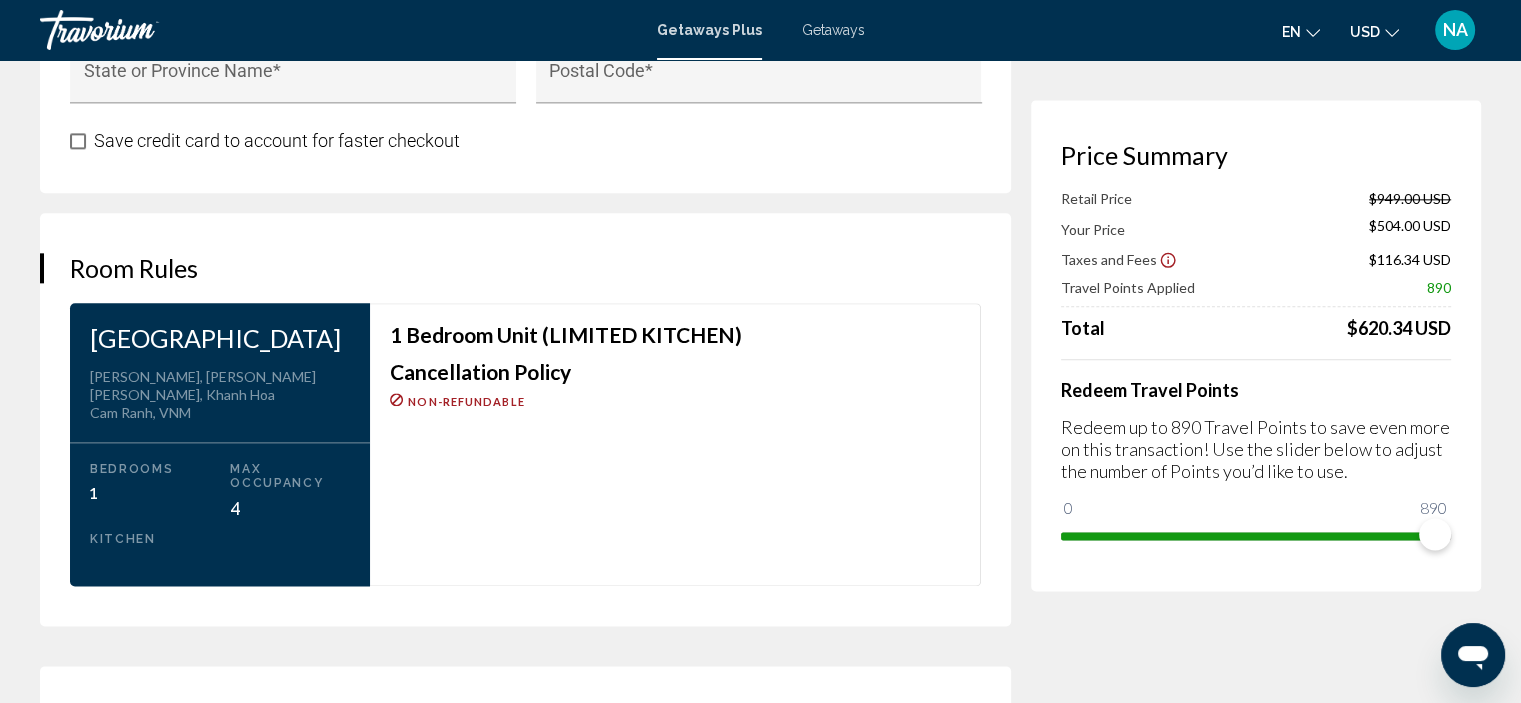 scroll, scrollTop: 2400, scrollLeft: 0, axis: vertical 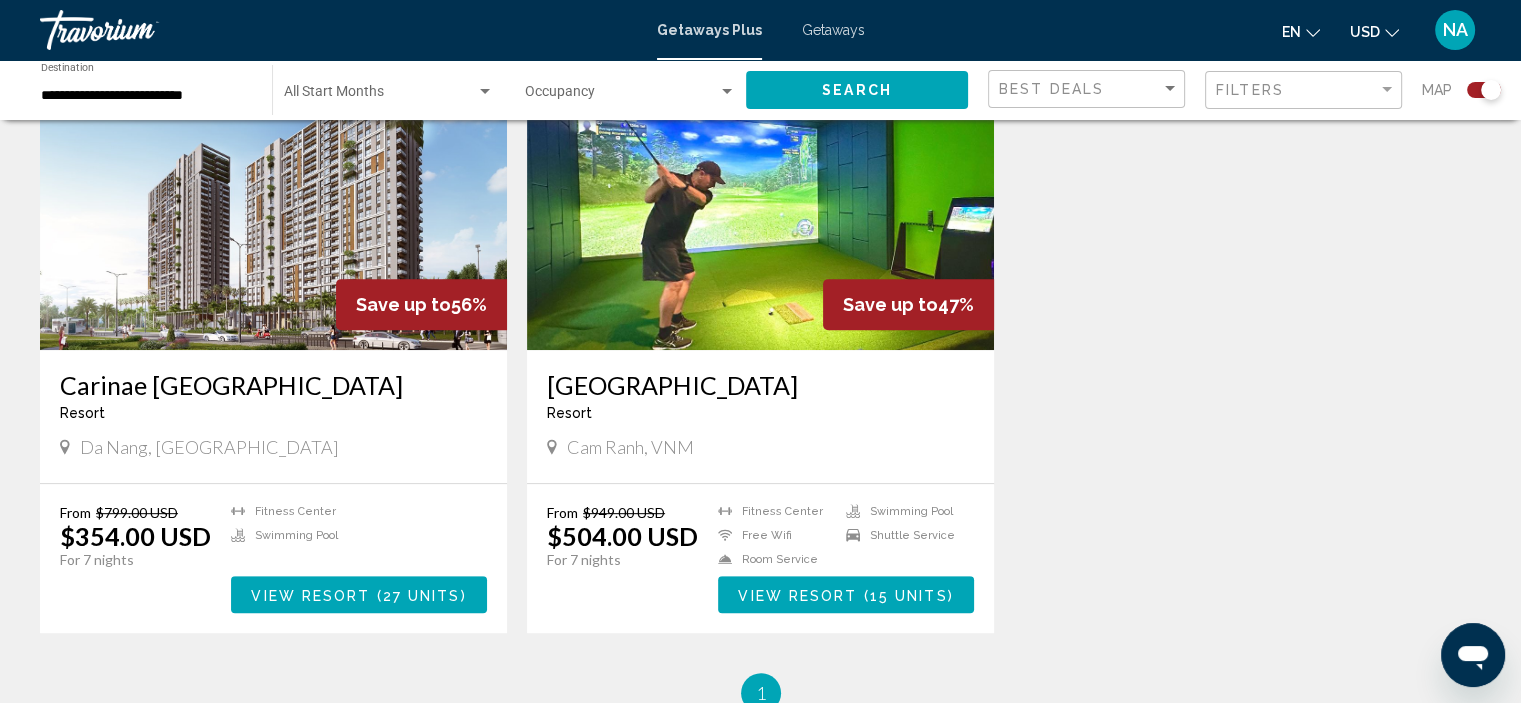 click at bounding box center [273, 190] 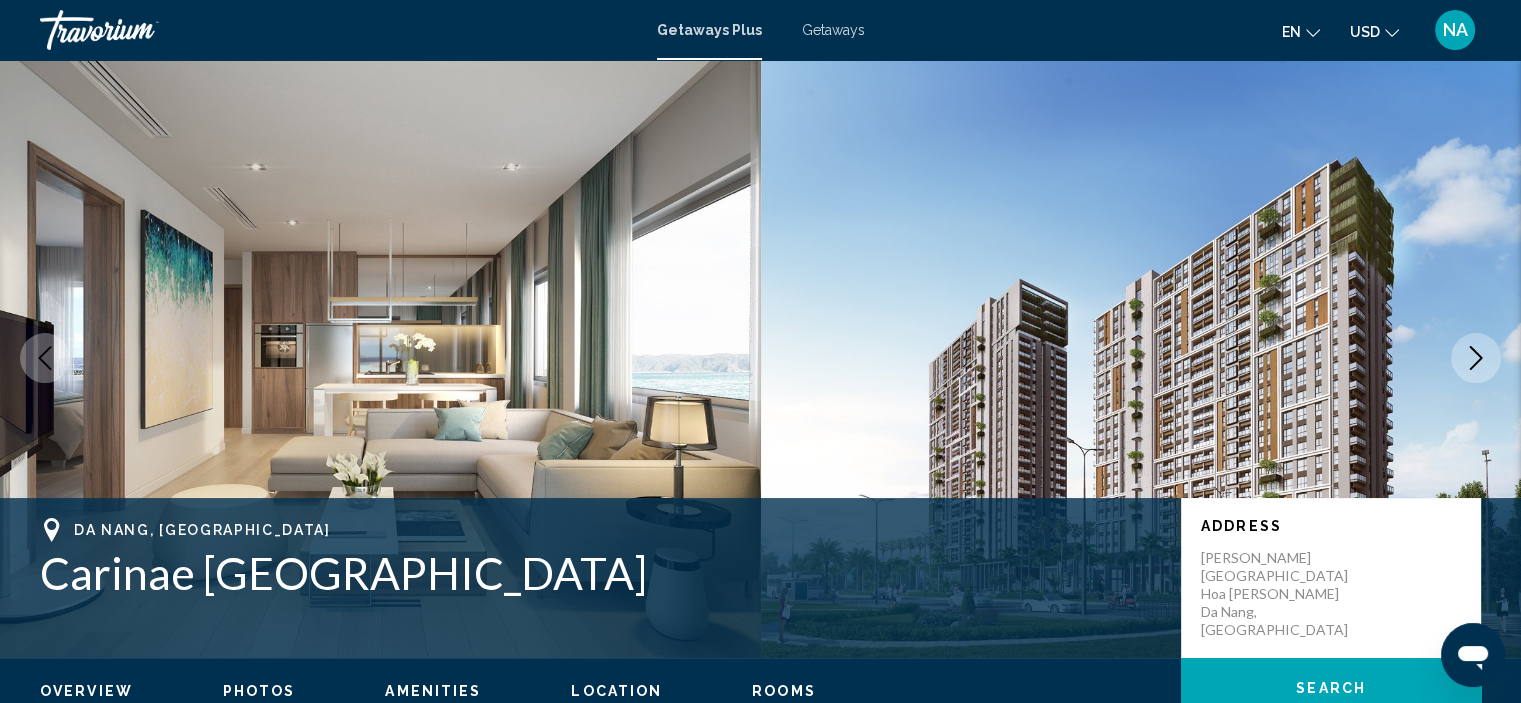 scroll, scrollTop: 0, scrollLeft: 0, axis: both 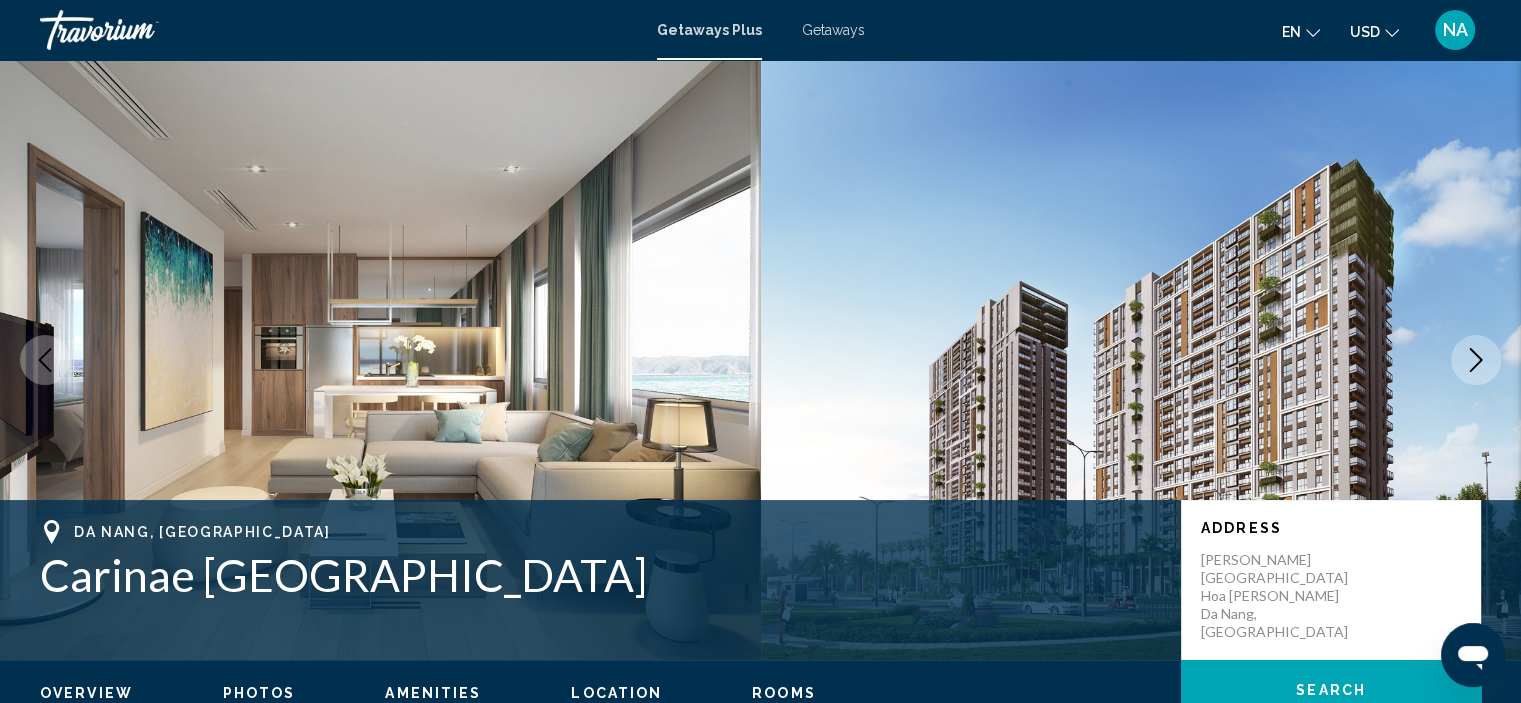 click 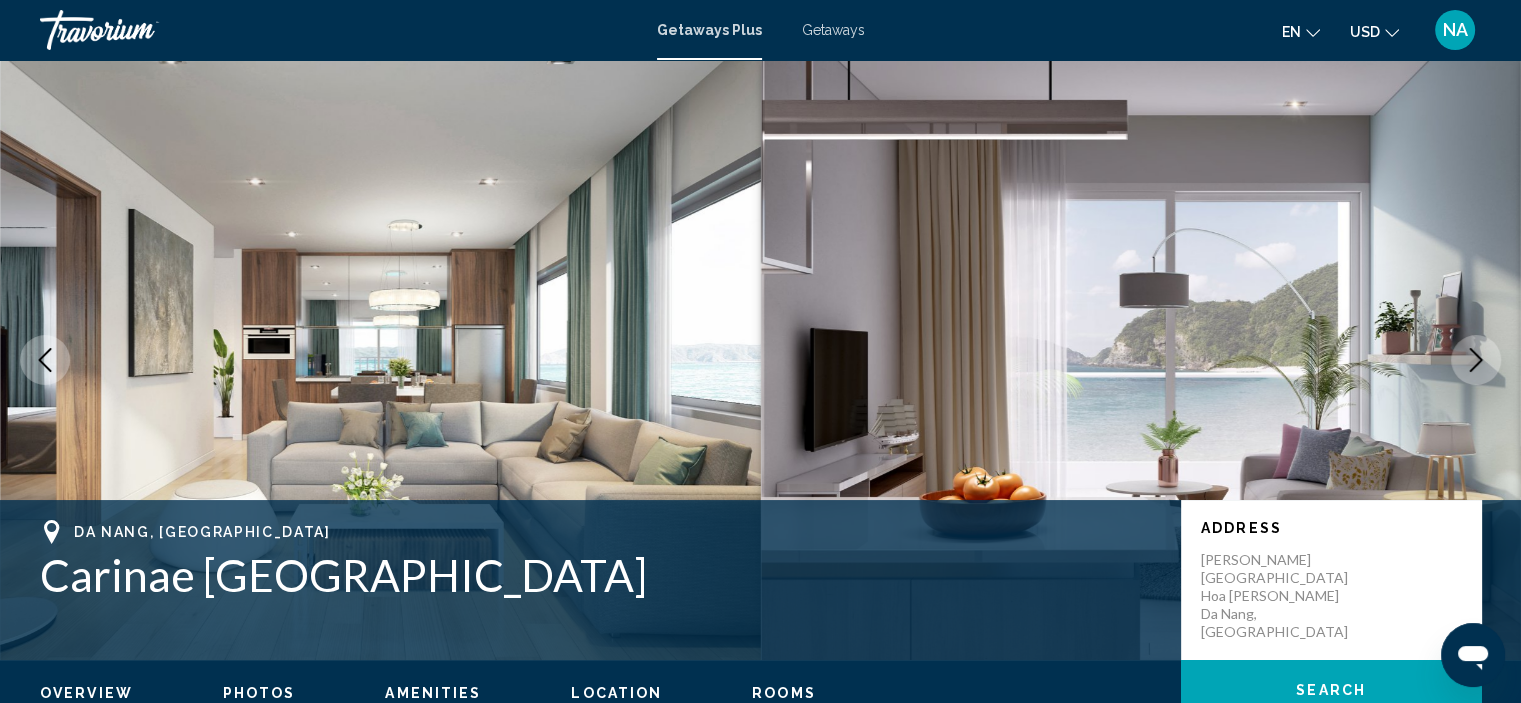 click 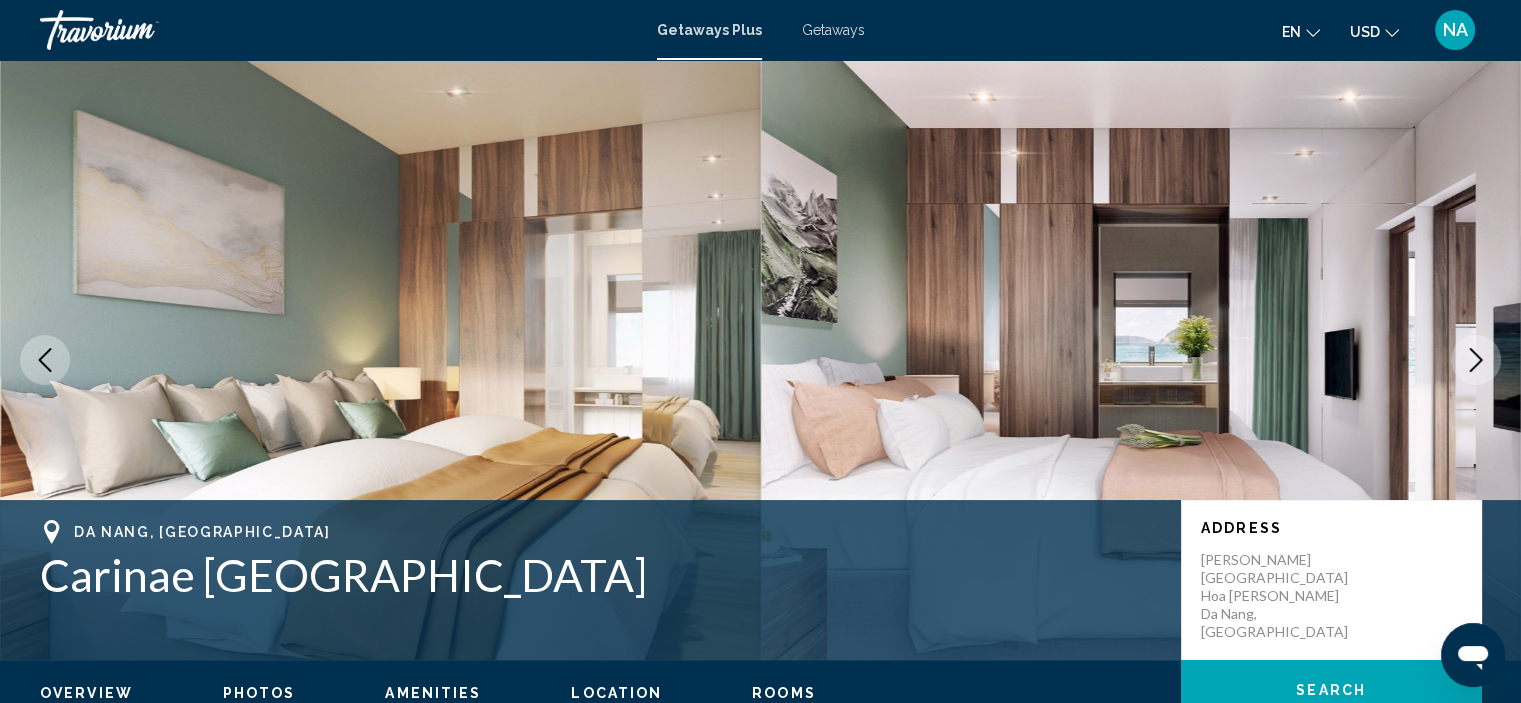 click 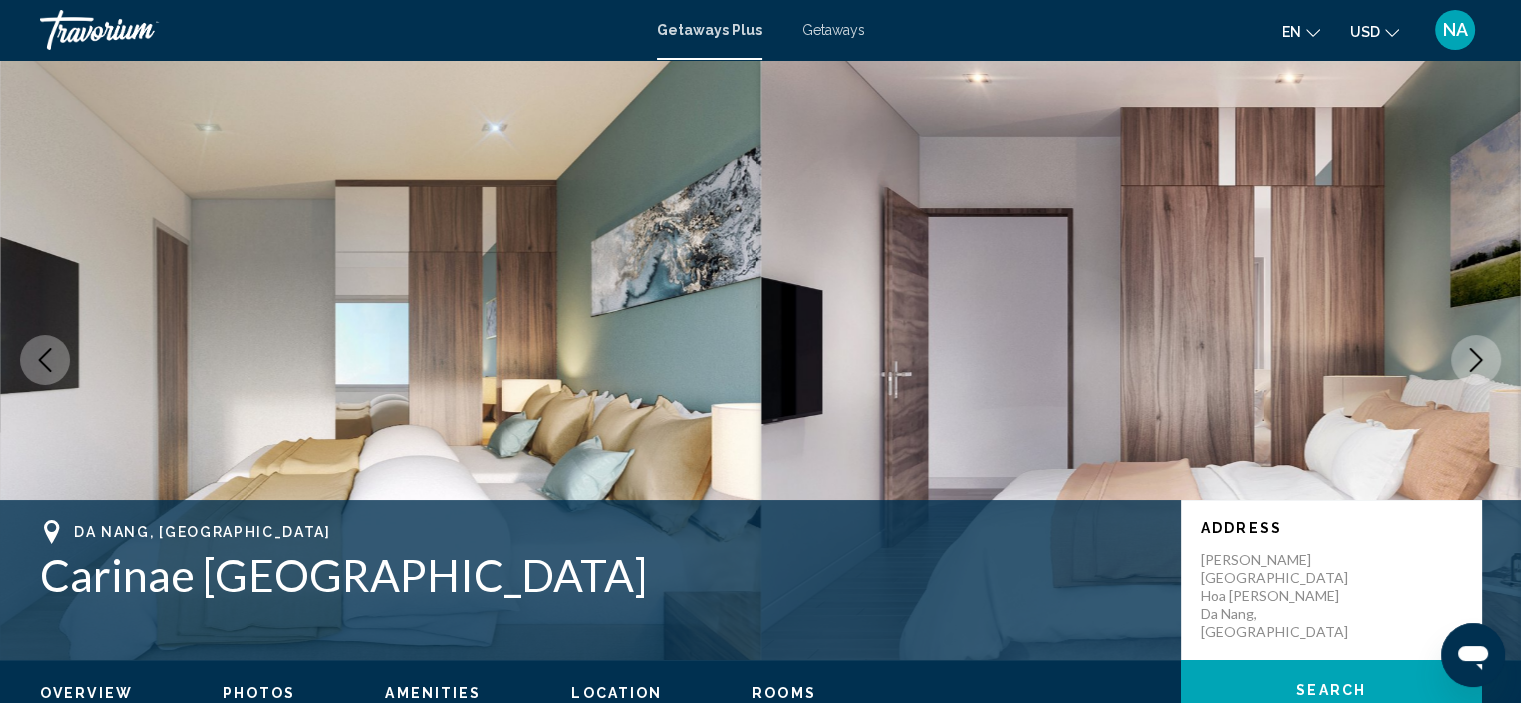 click 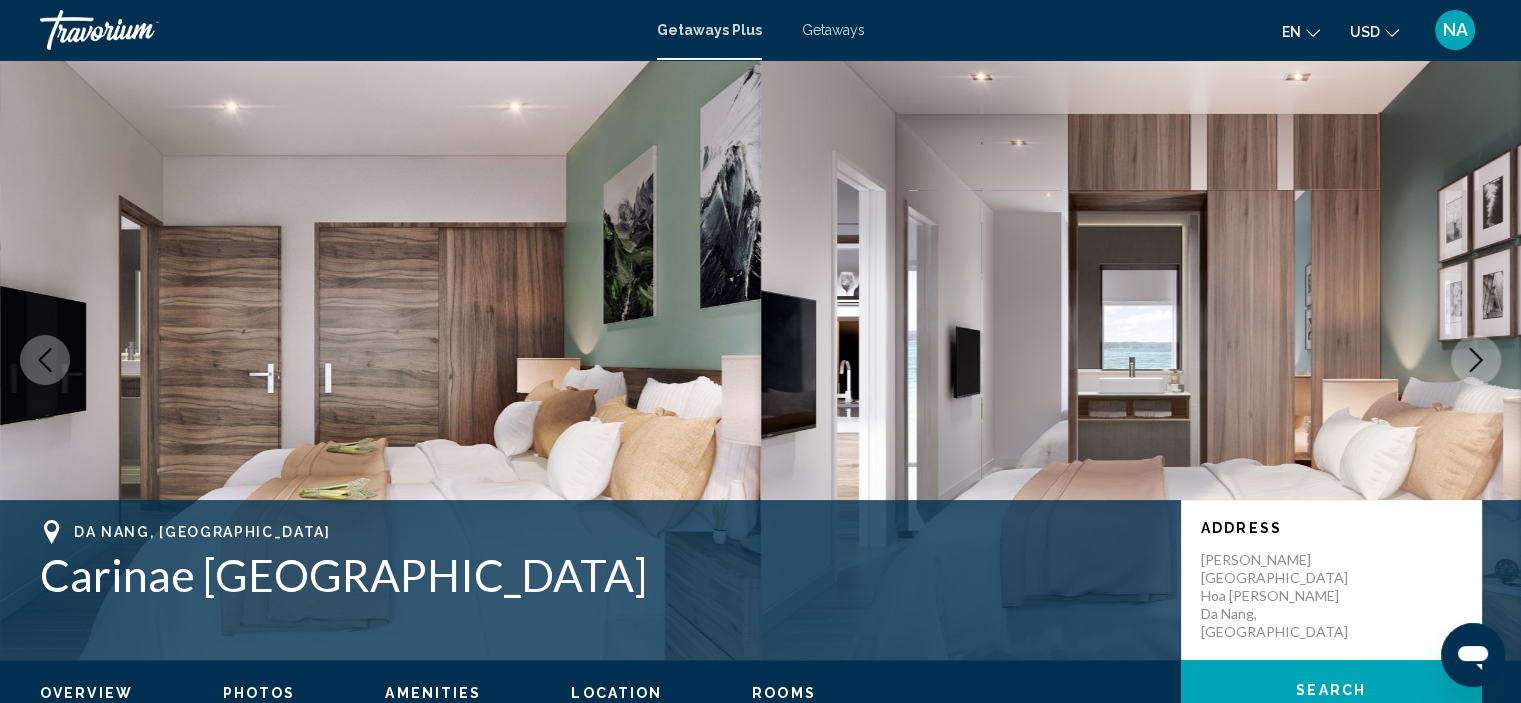 click 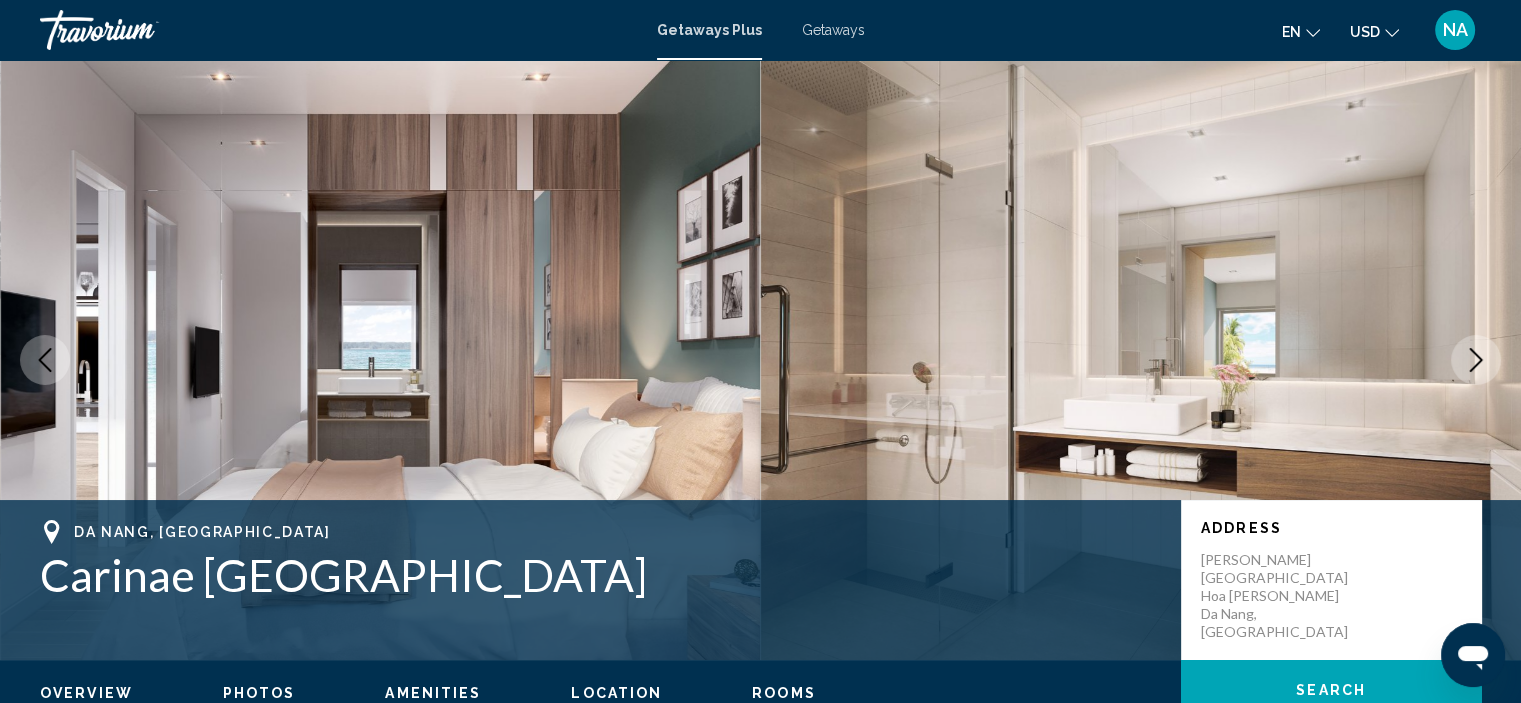 click 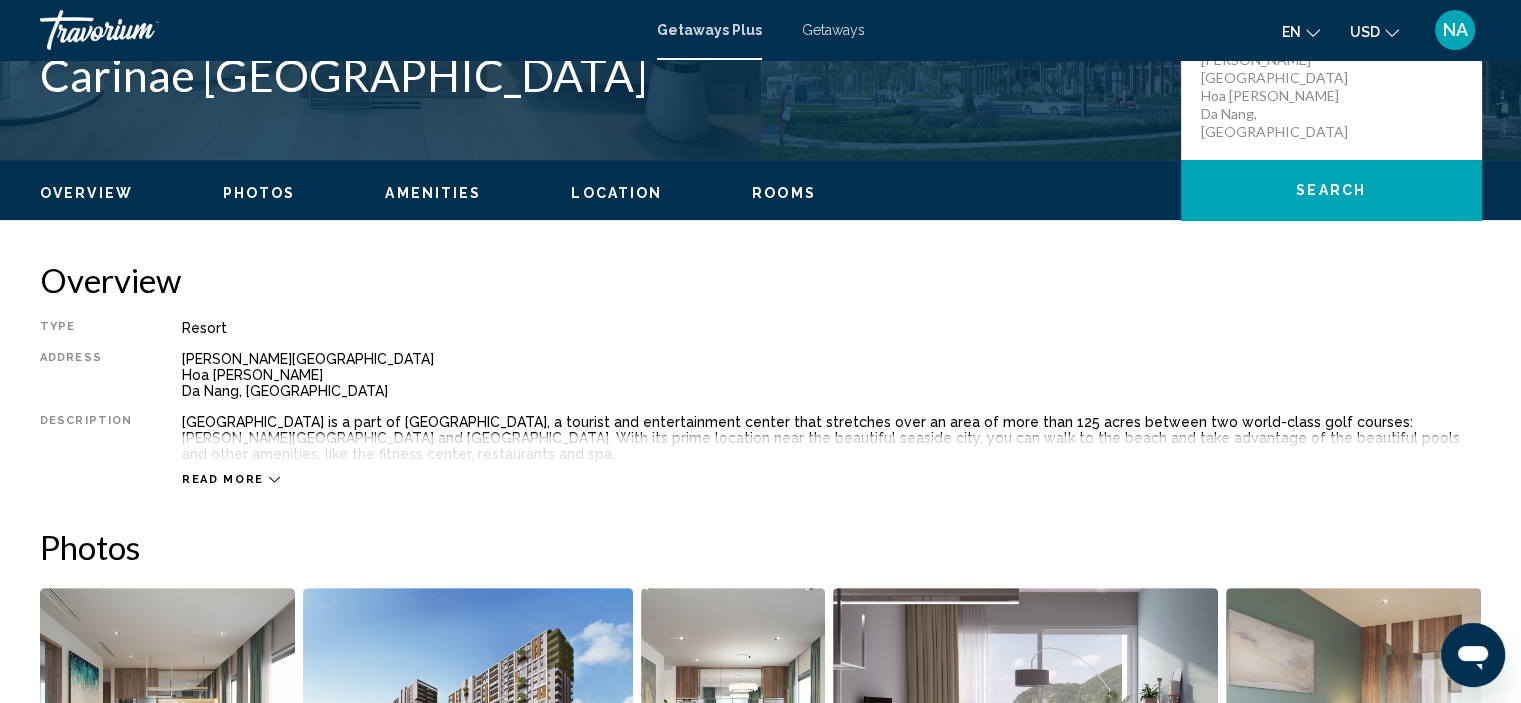 scroll, scrollTop: 600, scrollLeft: 0, axis: vertical 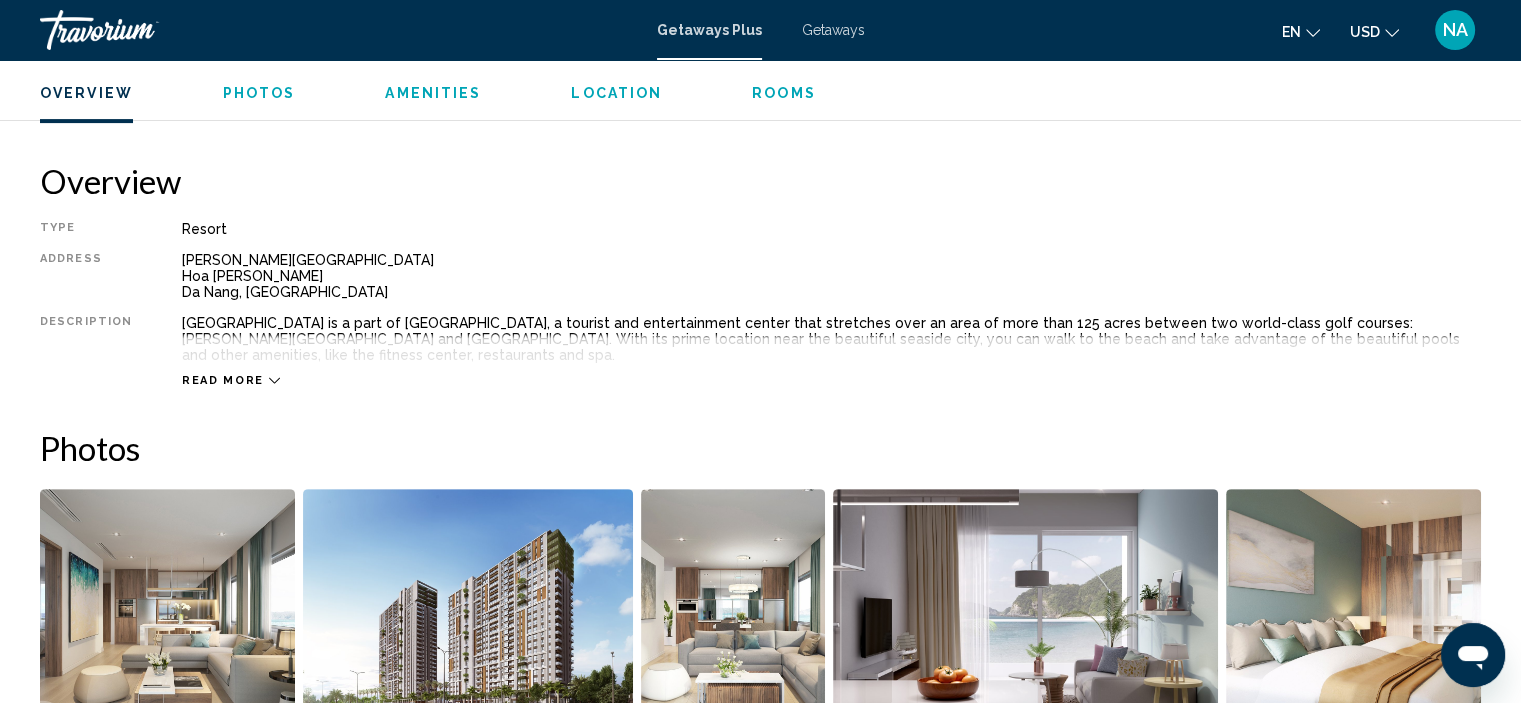 click on "Read more" at bounding box center [231, 380] 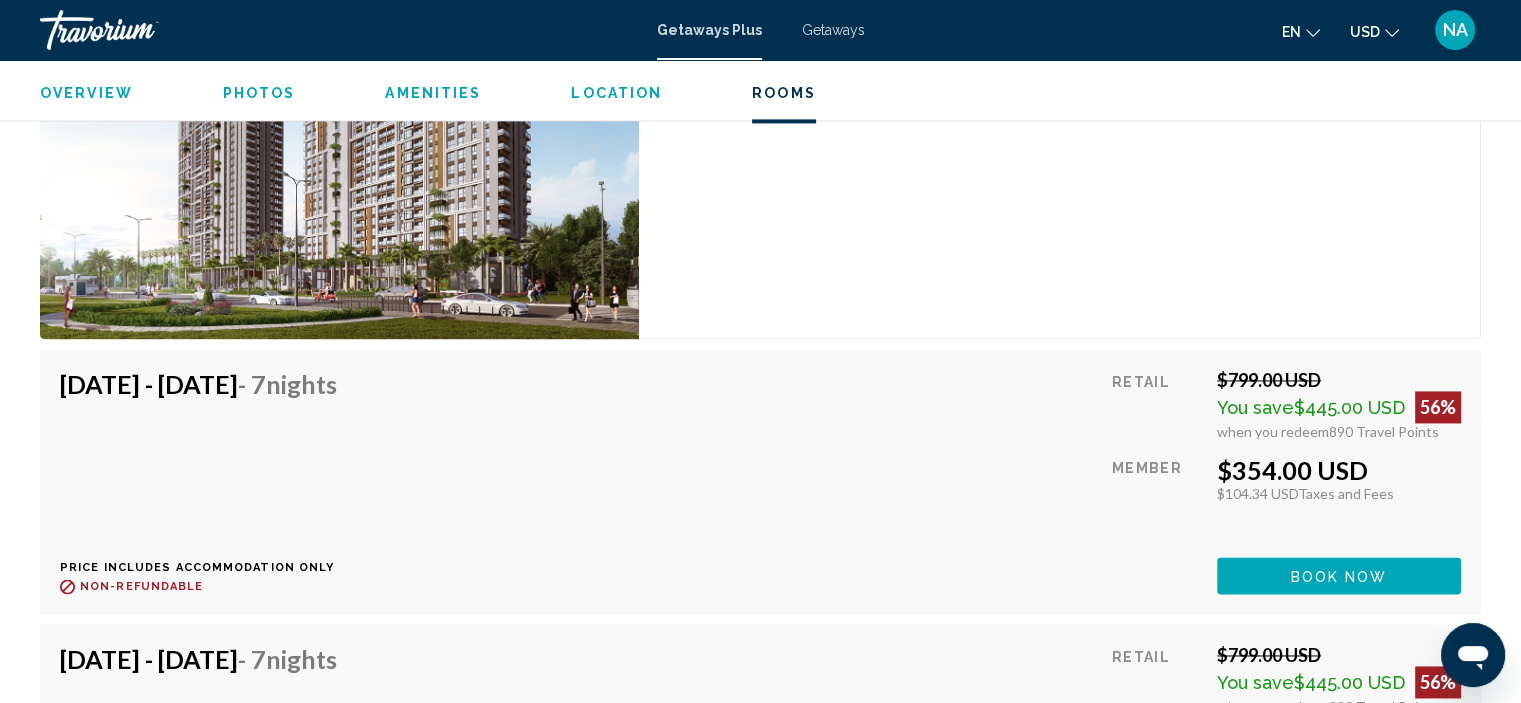 scroll, scrollTop: 2900, scrollLeft: 0, axis: vertical 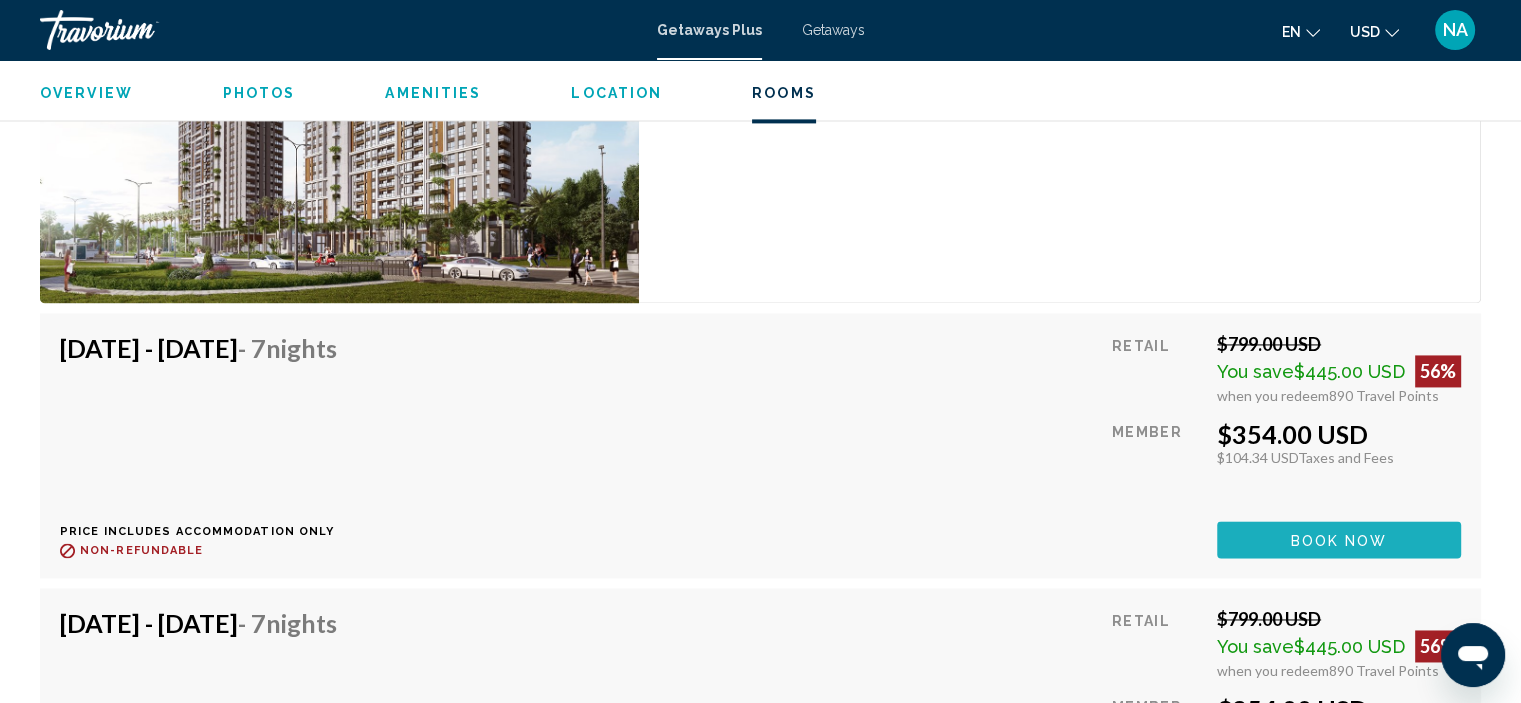 click on "Book now" at bounding box center (1339, 540) 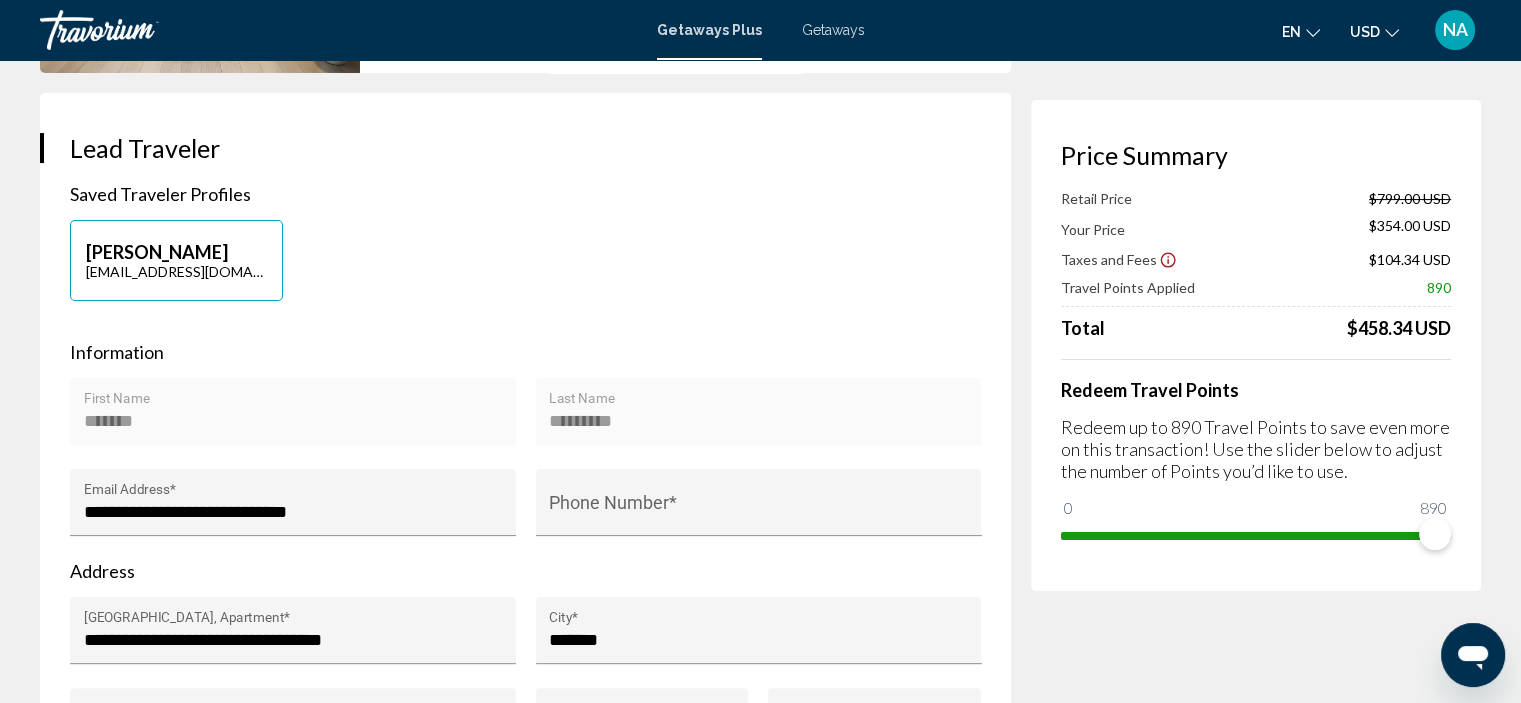 scroll, scrollTop: 400, scrollLeft: 0, axis: vertical 